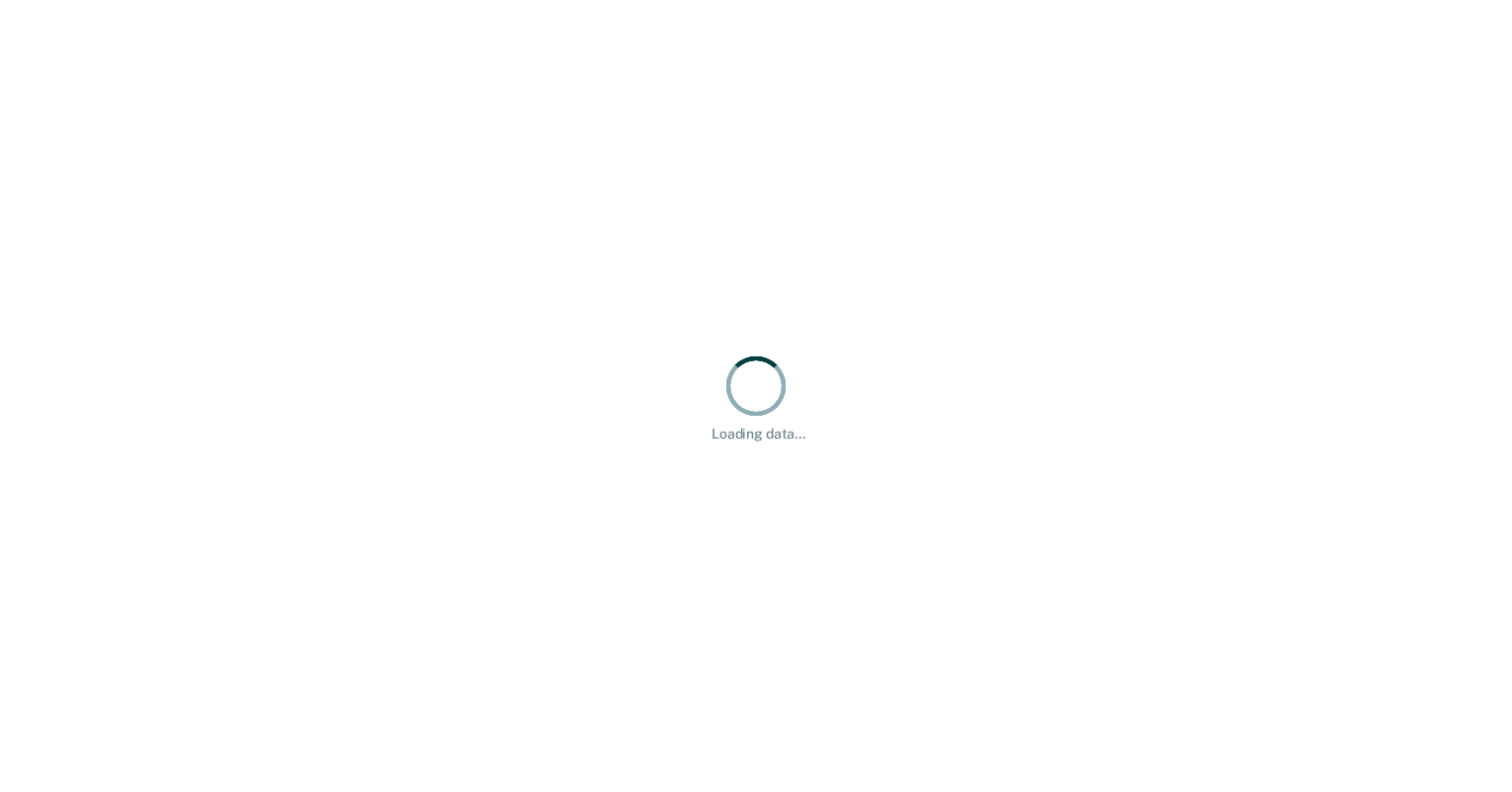 scroll, scrollTop: 0, scrollLeft: 0, axis: both 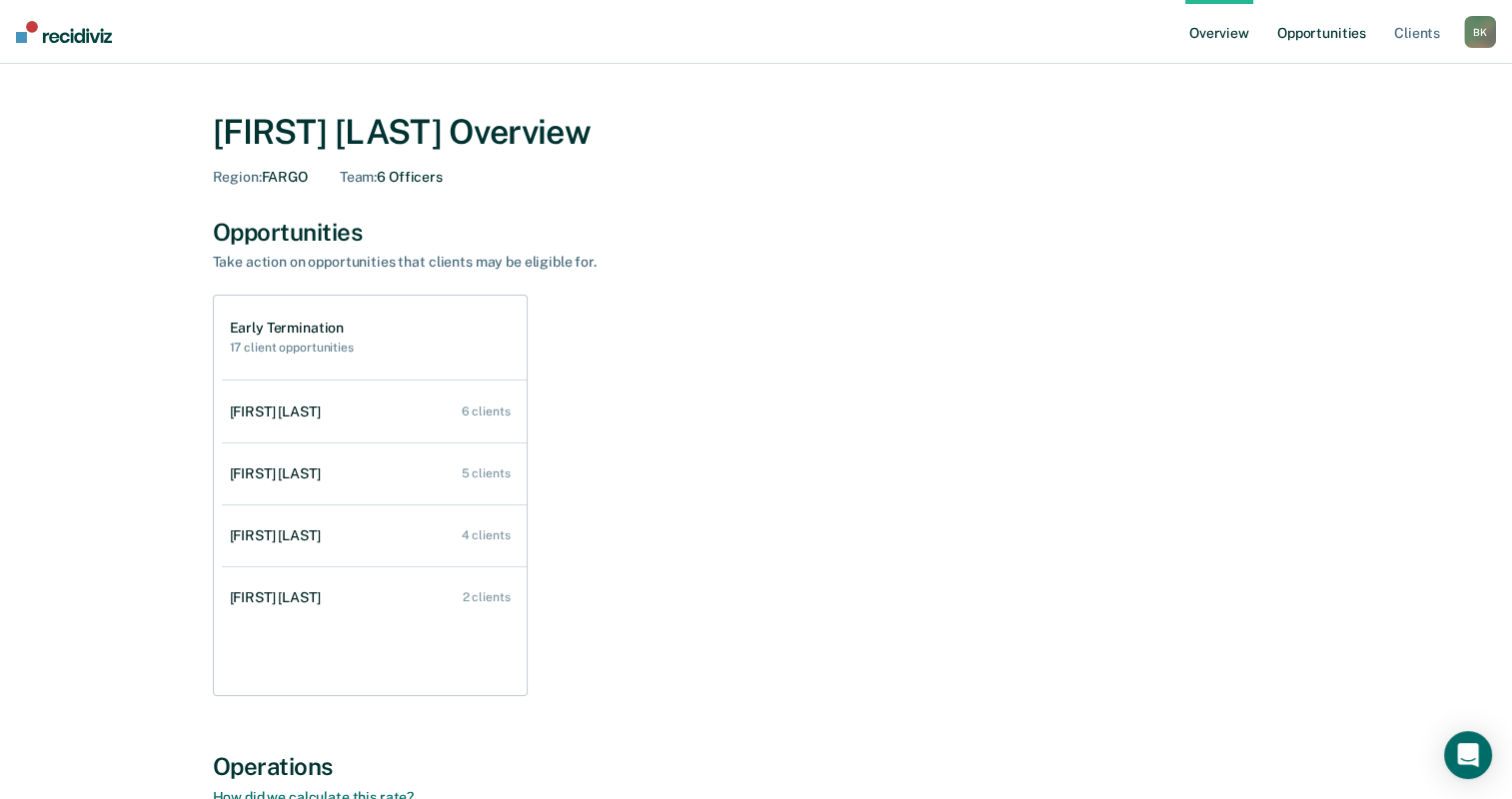 click on "Opportunities" at bounding box center [1321, 32] 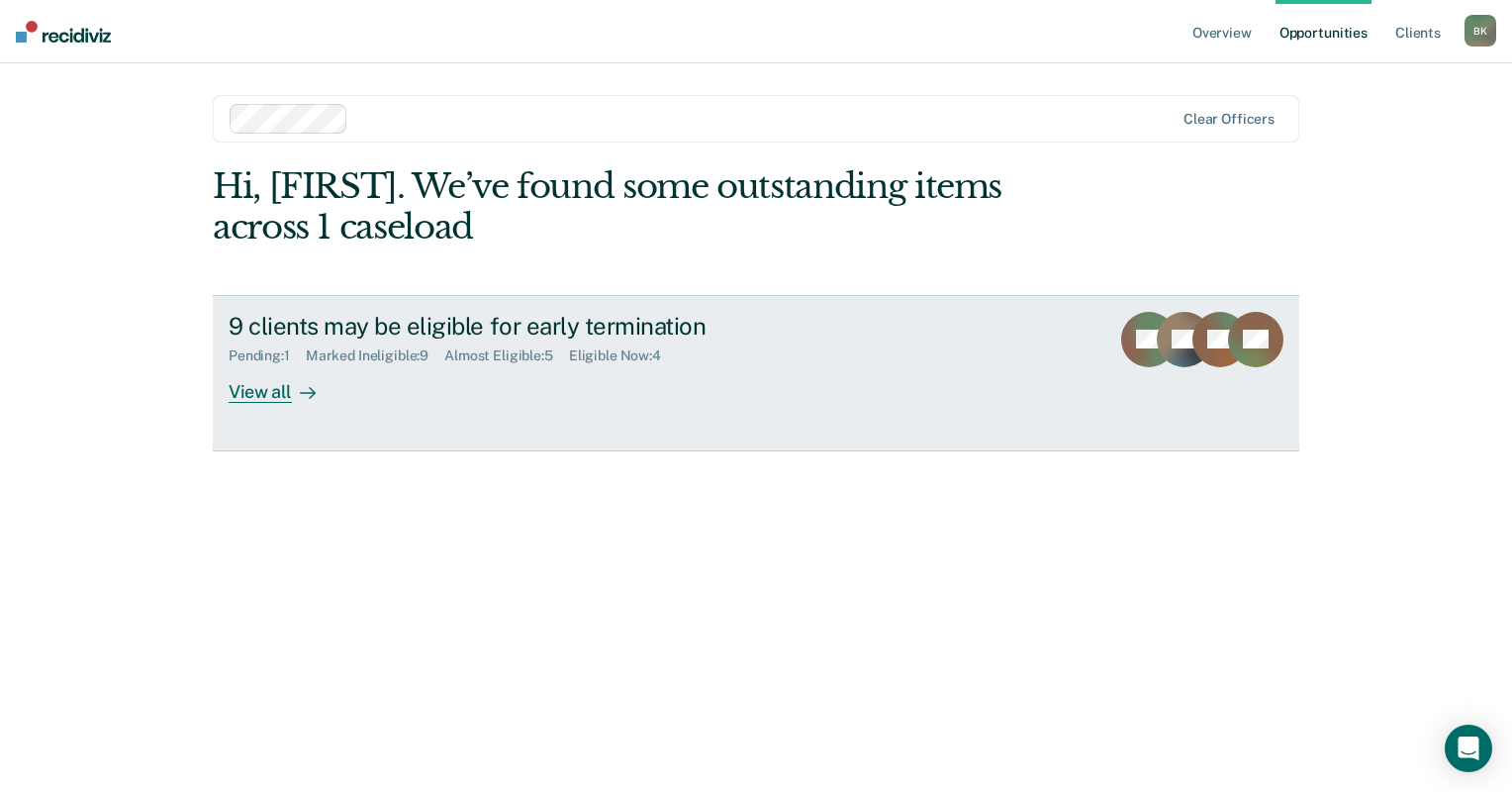 click on "View all" at bounding box center (284, 383) 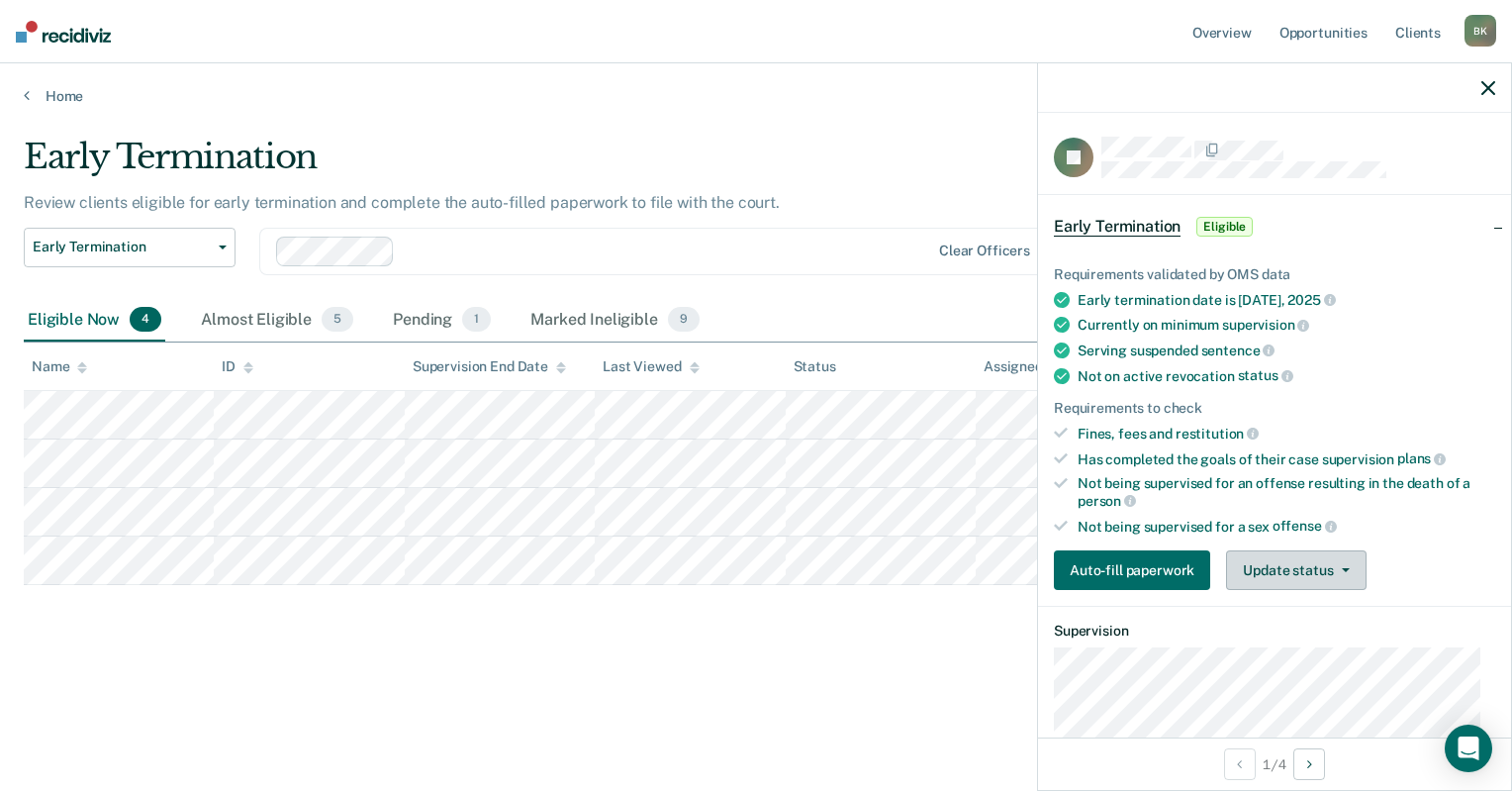 click on "Update status" at bounding box center [1295, 570] 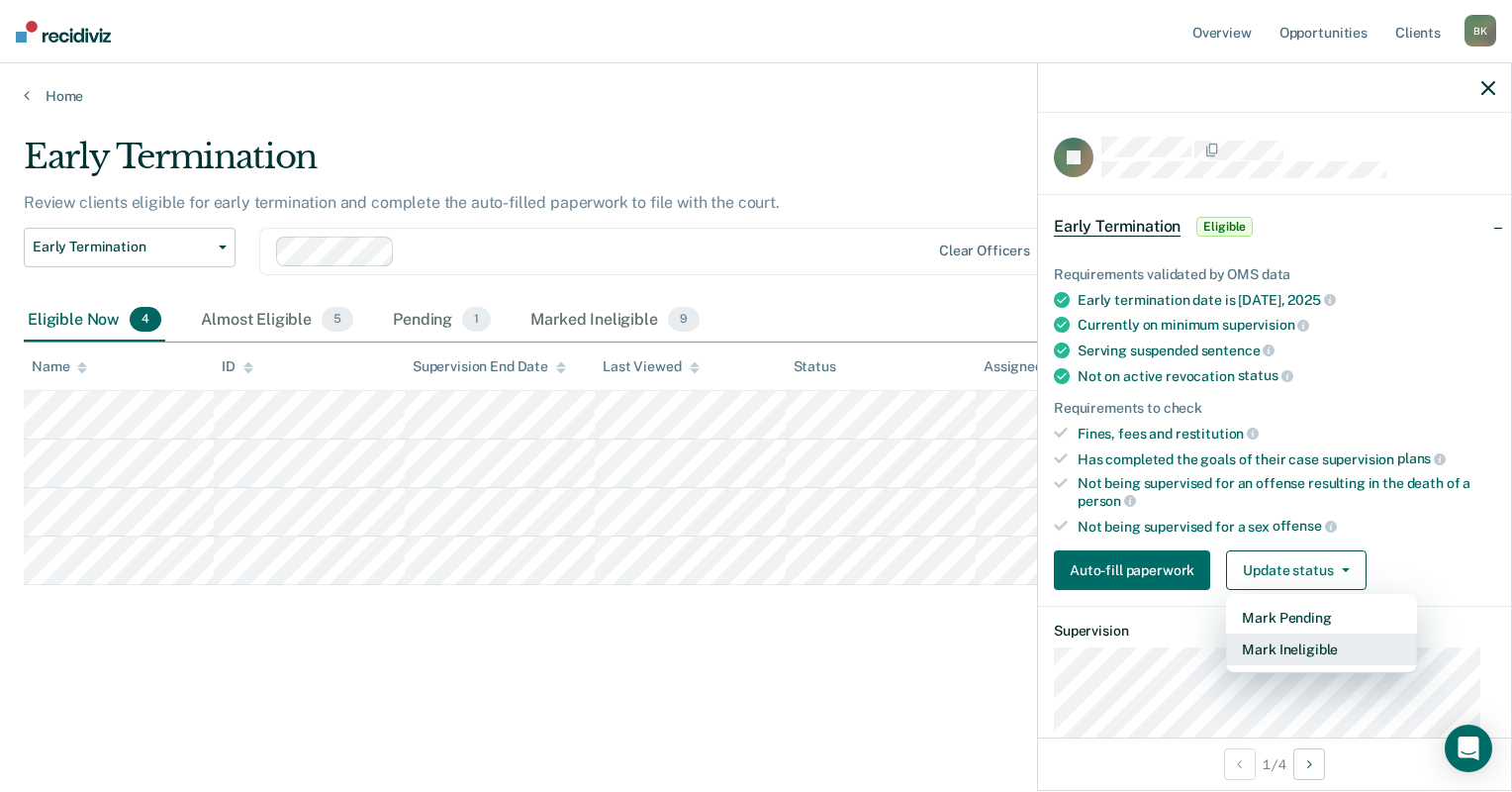 click on "Mark Ineligible" at bounding box center (1321, 649) 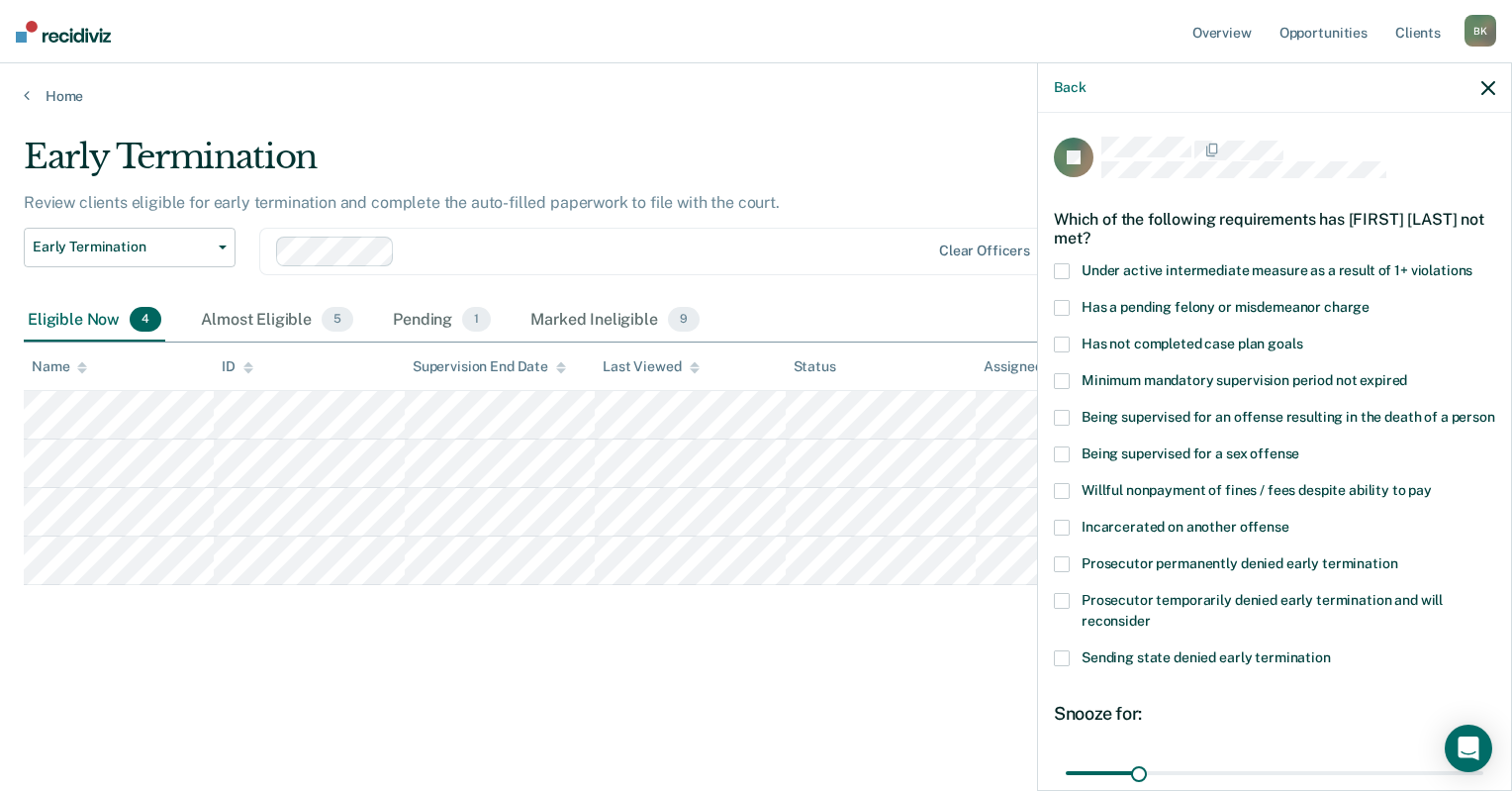 click at bounding box center (1062, 345) 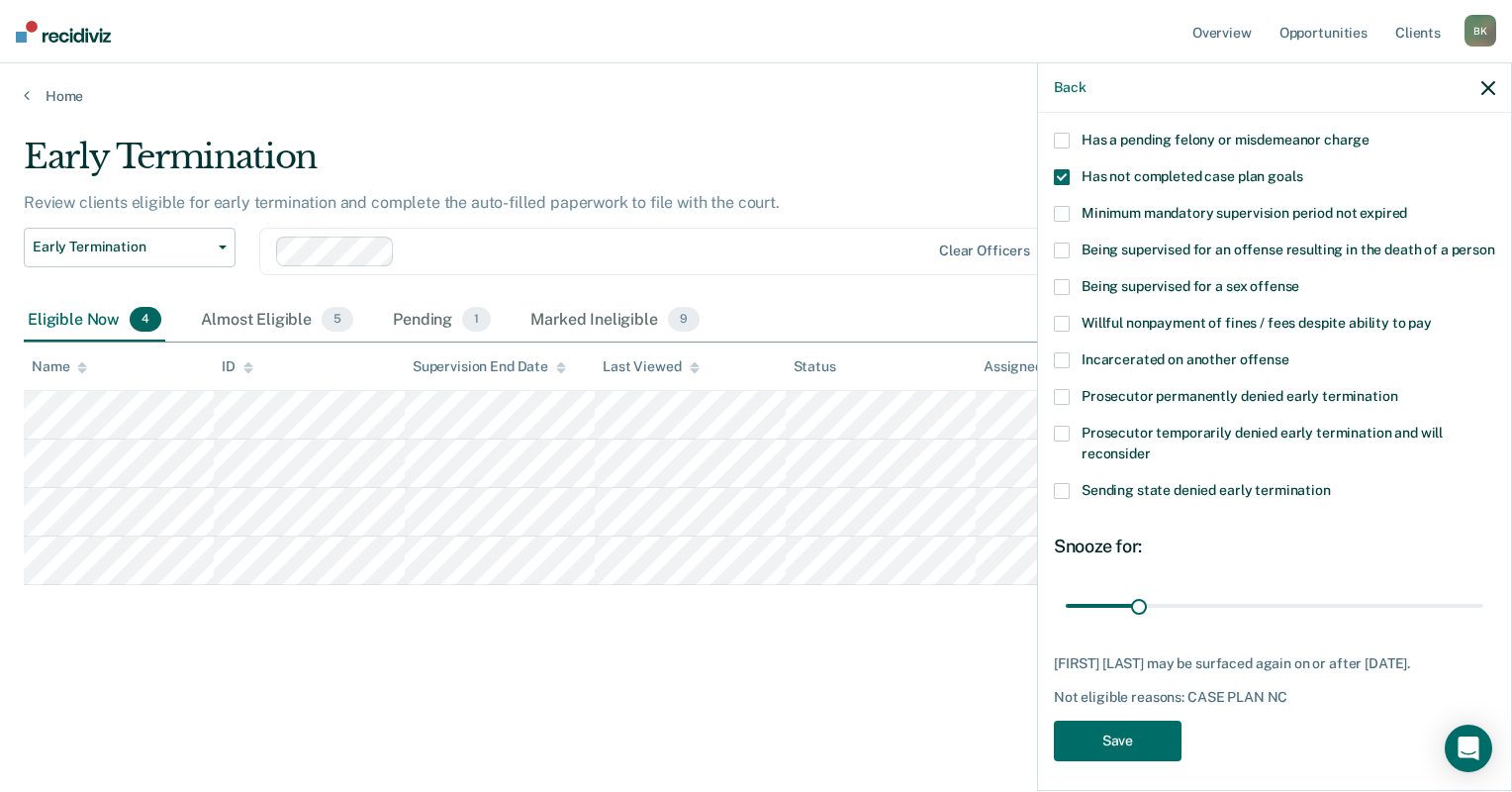 scroll, scrollTop: 173, scrollLeft: 0, axis: vertical 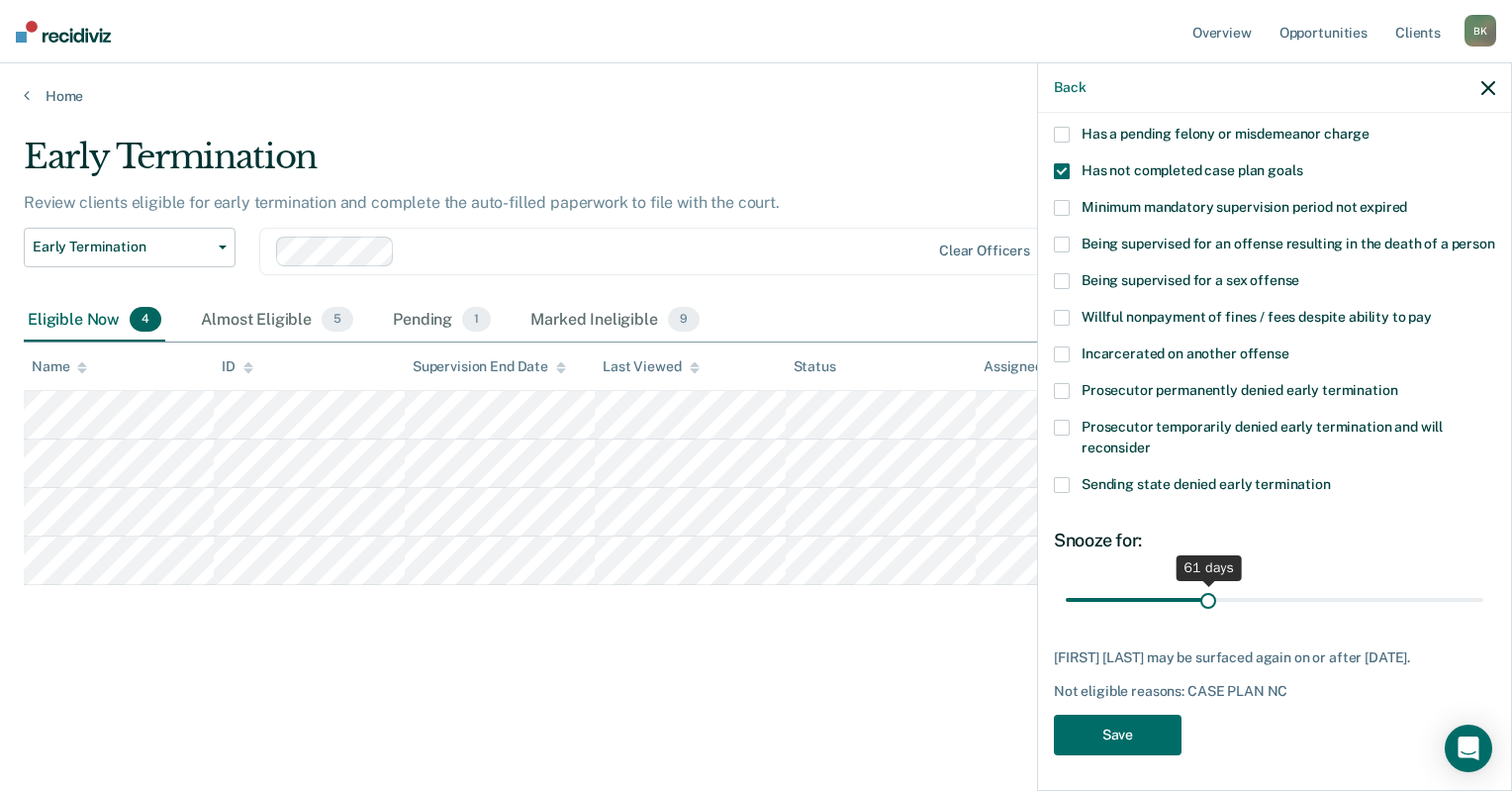 drag, startPoint x: 1137, startPoint y: 618, endPoint x: 1203, endPoint y: 622, distance: 66.1211 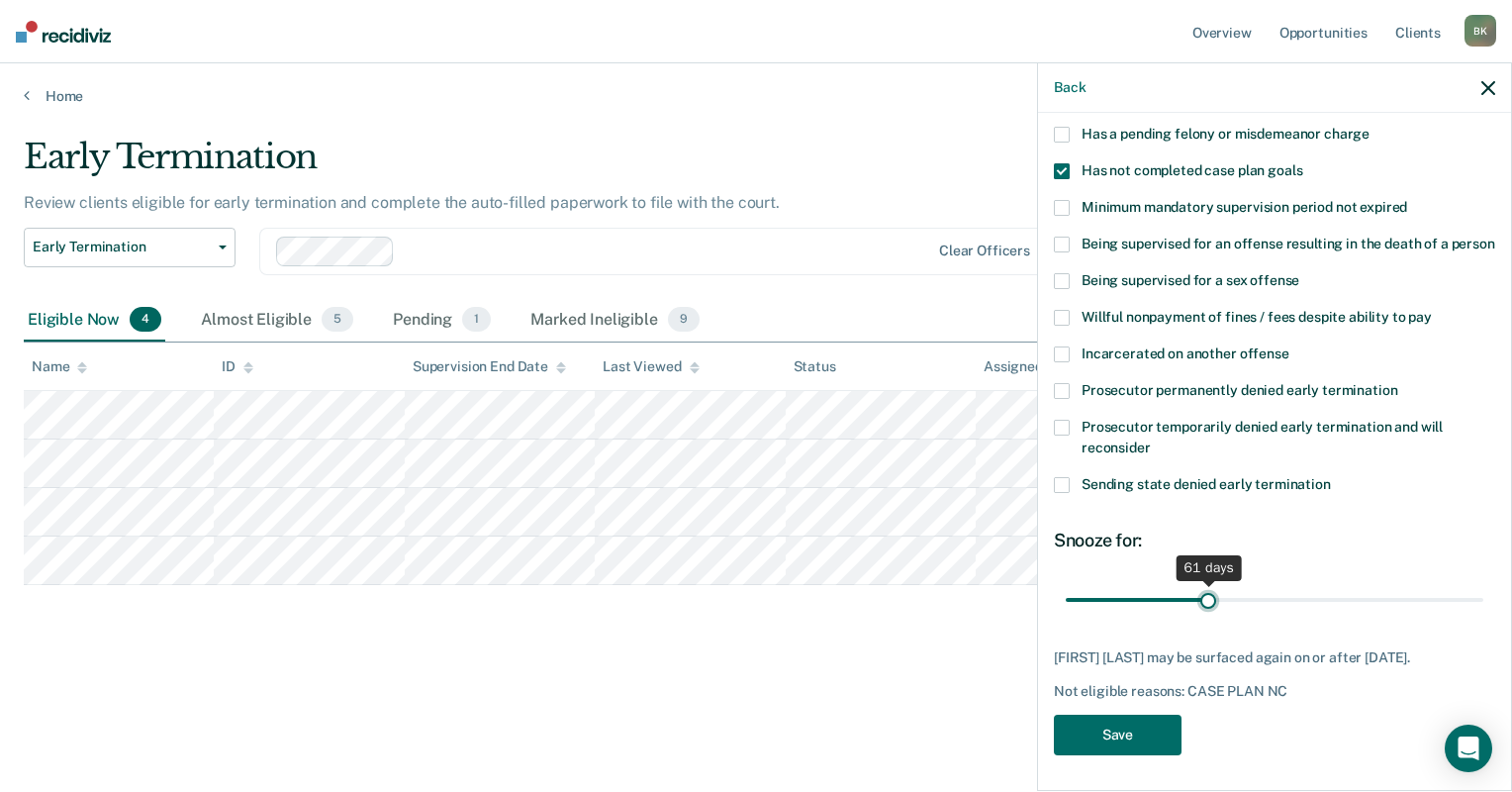 type on "61" 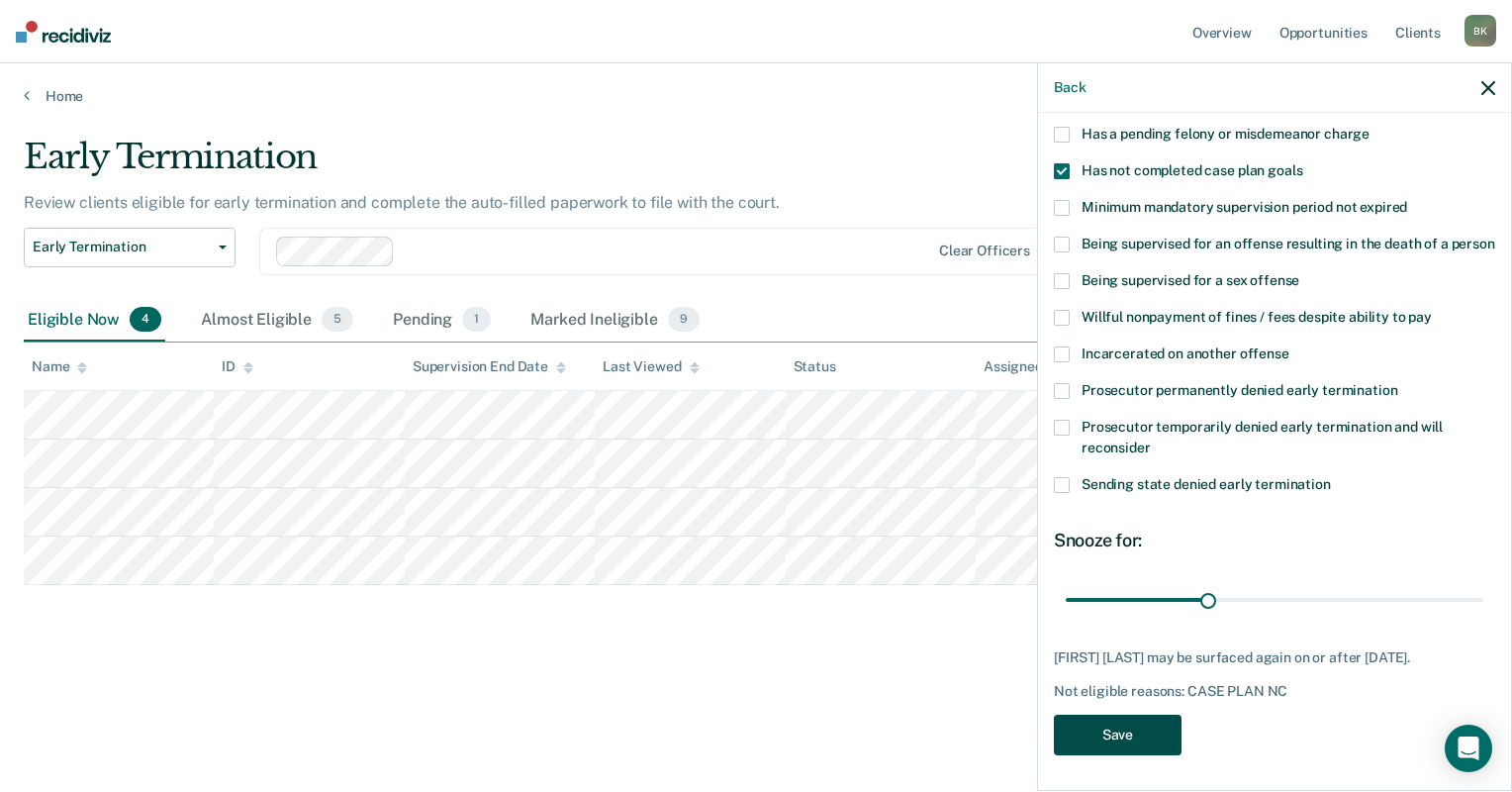 click on "Save" at bounding box center (1117, 735) 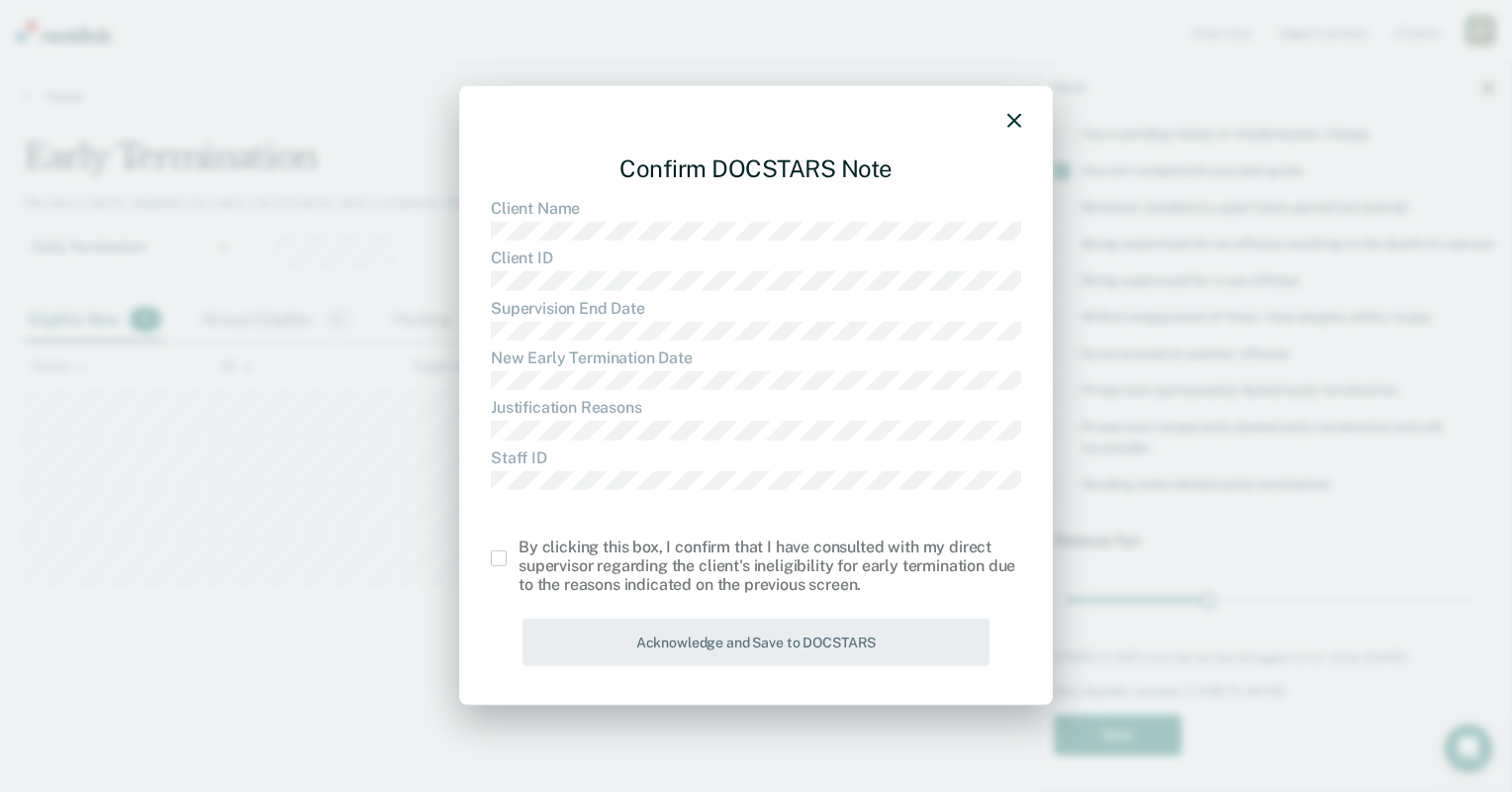 click at bounding box center (499, 558) 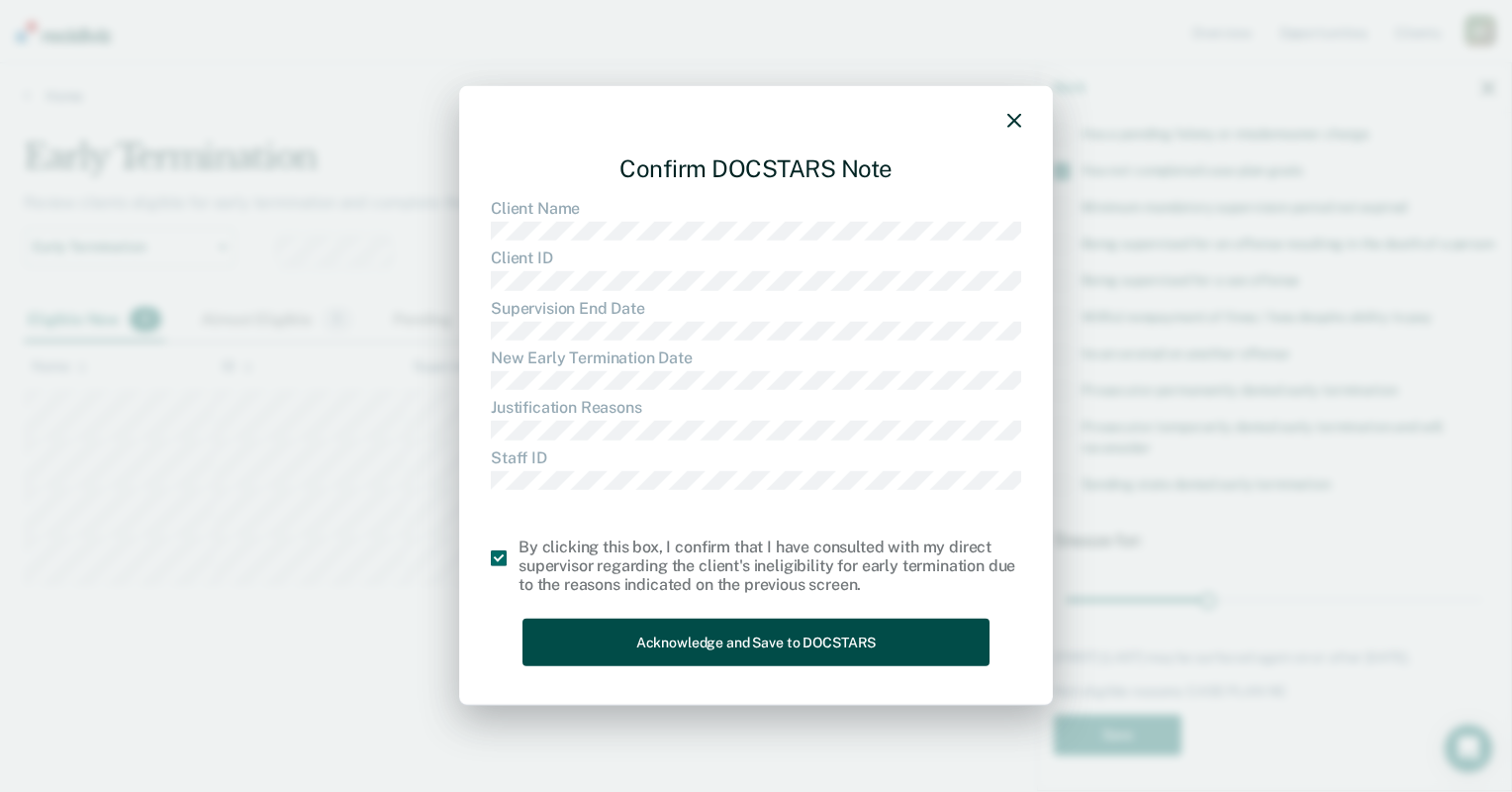 click on "Acknowledge and Save to DOCSTARS" at bounding box center (756, 642) 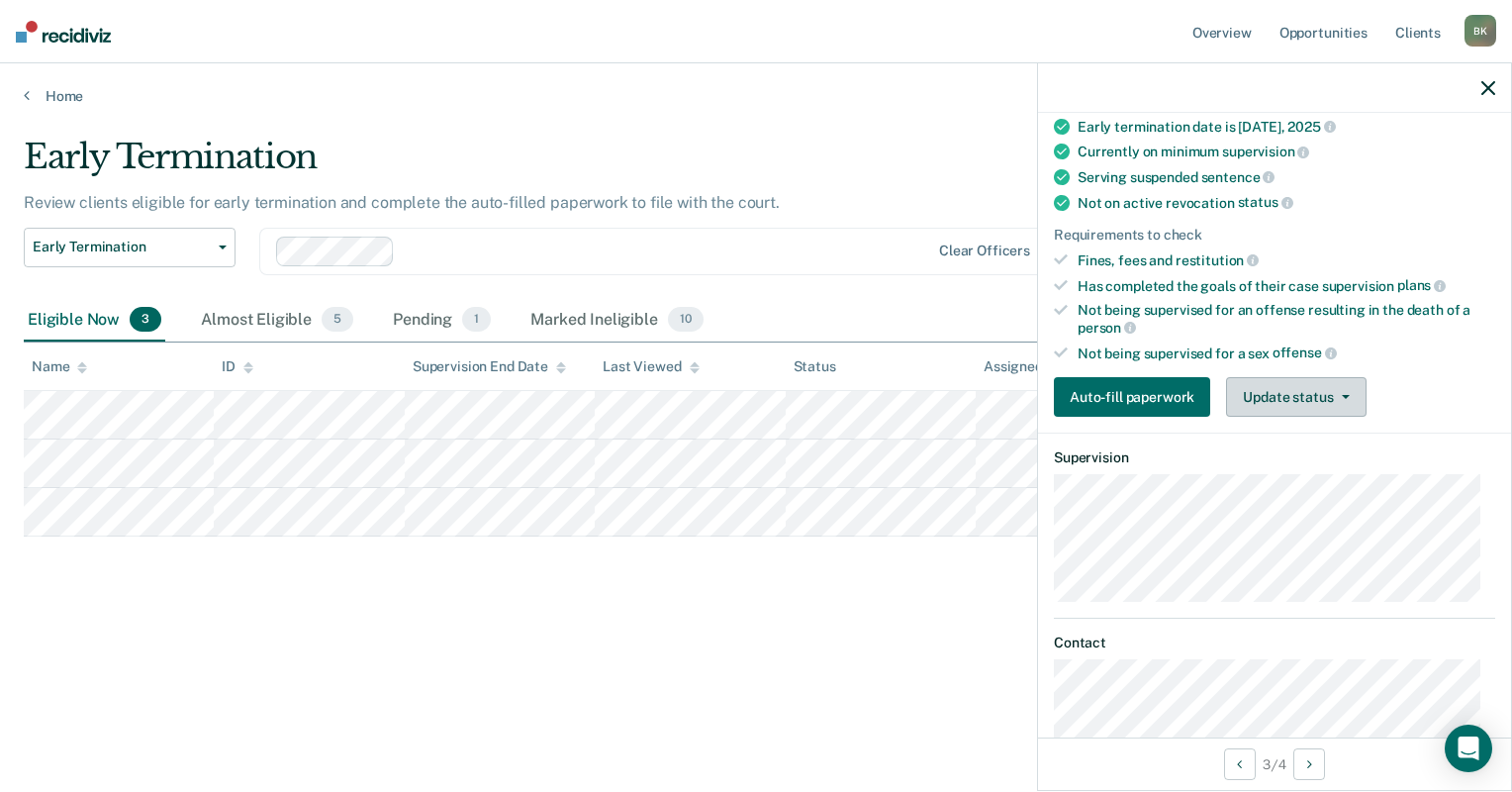 click on "Update status" at bounding box center (1295, 397) 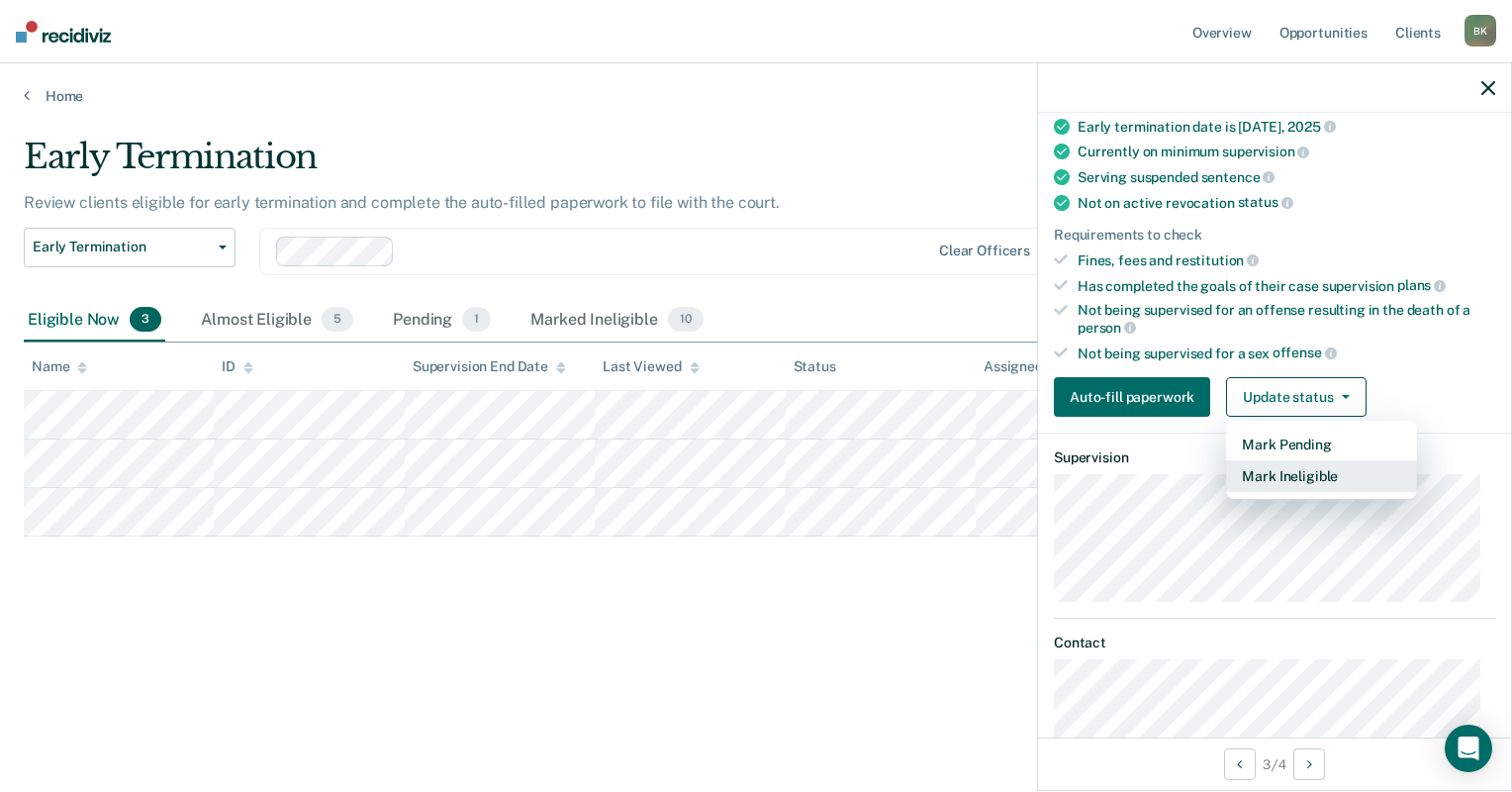 click on "Mark Ineligible" at bounding box center [1321, 476] 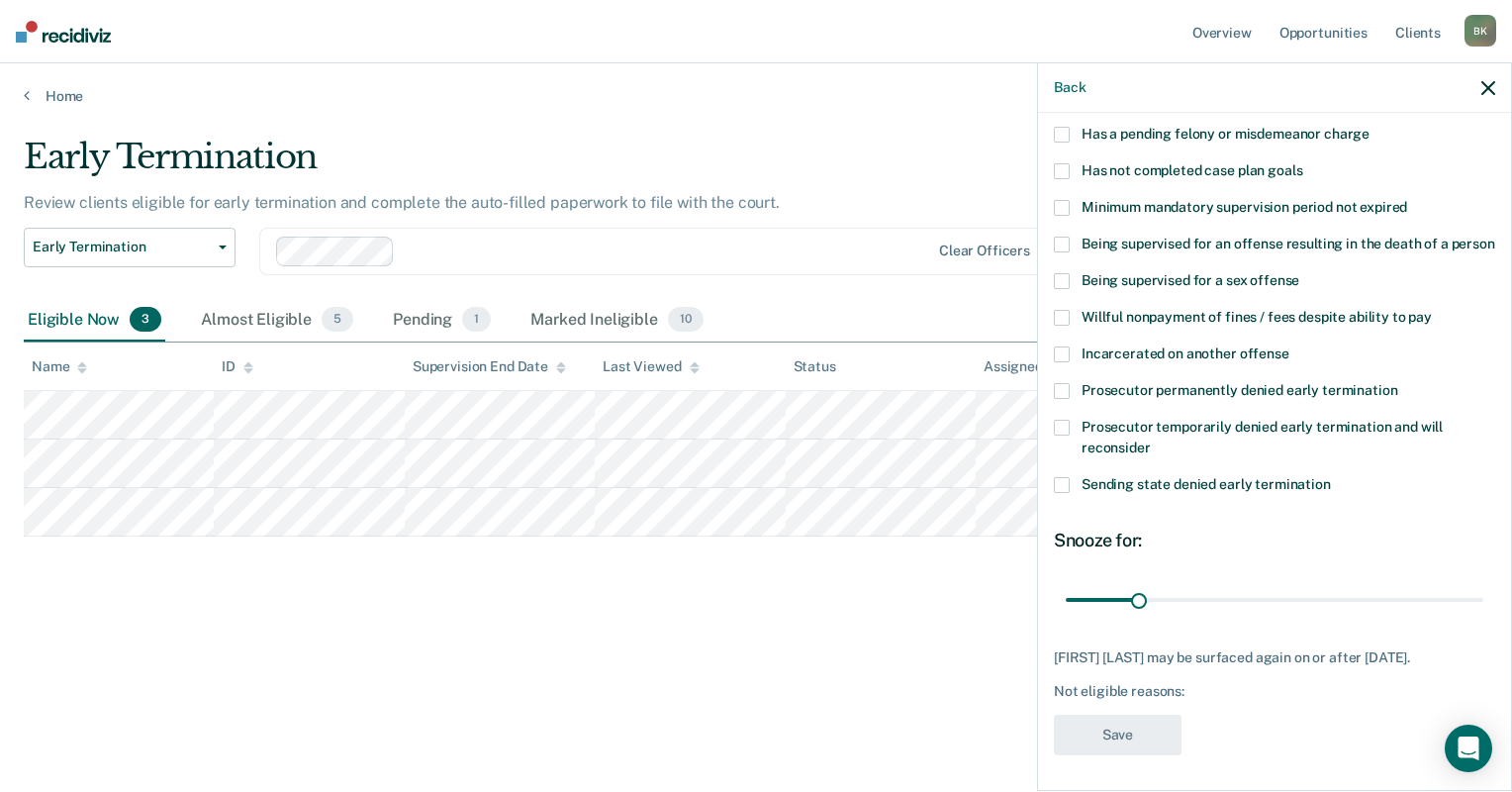 click at bounding box center (1062, 171) 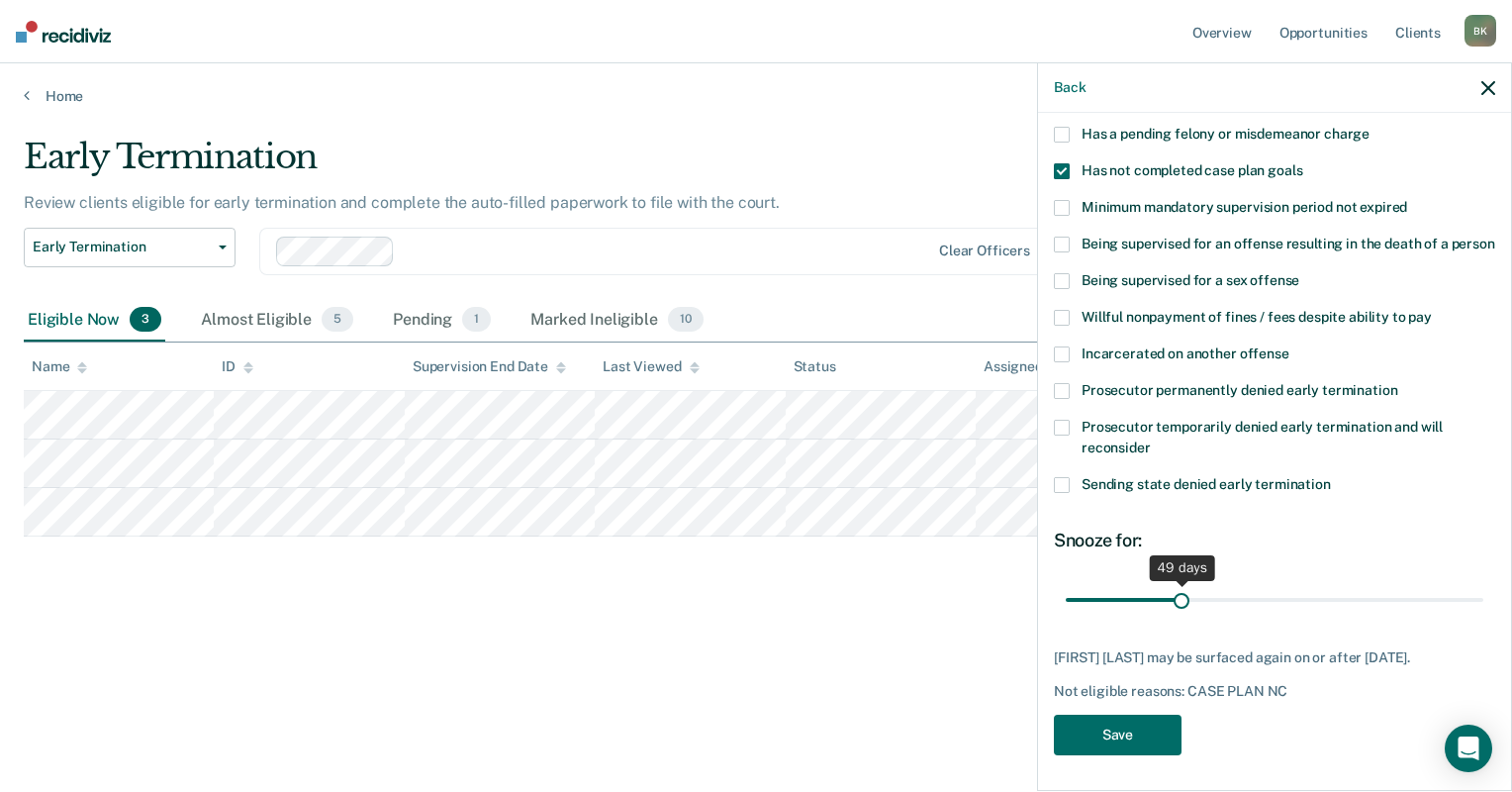 drag, startPoint x: 1131, startPoint y: 614, endPoint x: 1176, endPoint y: 614, distance: 45 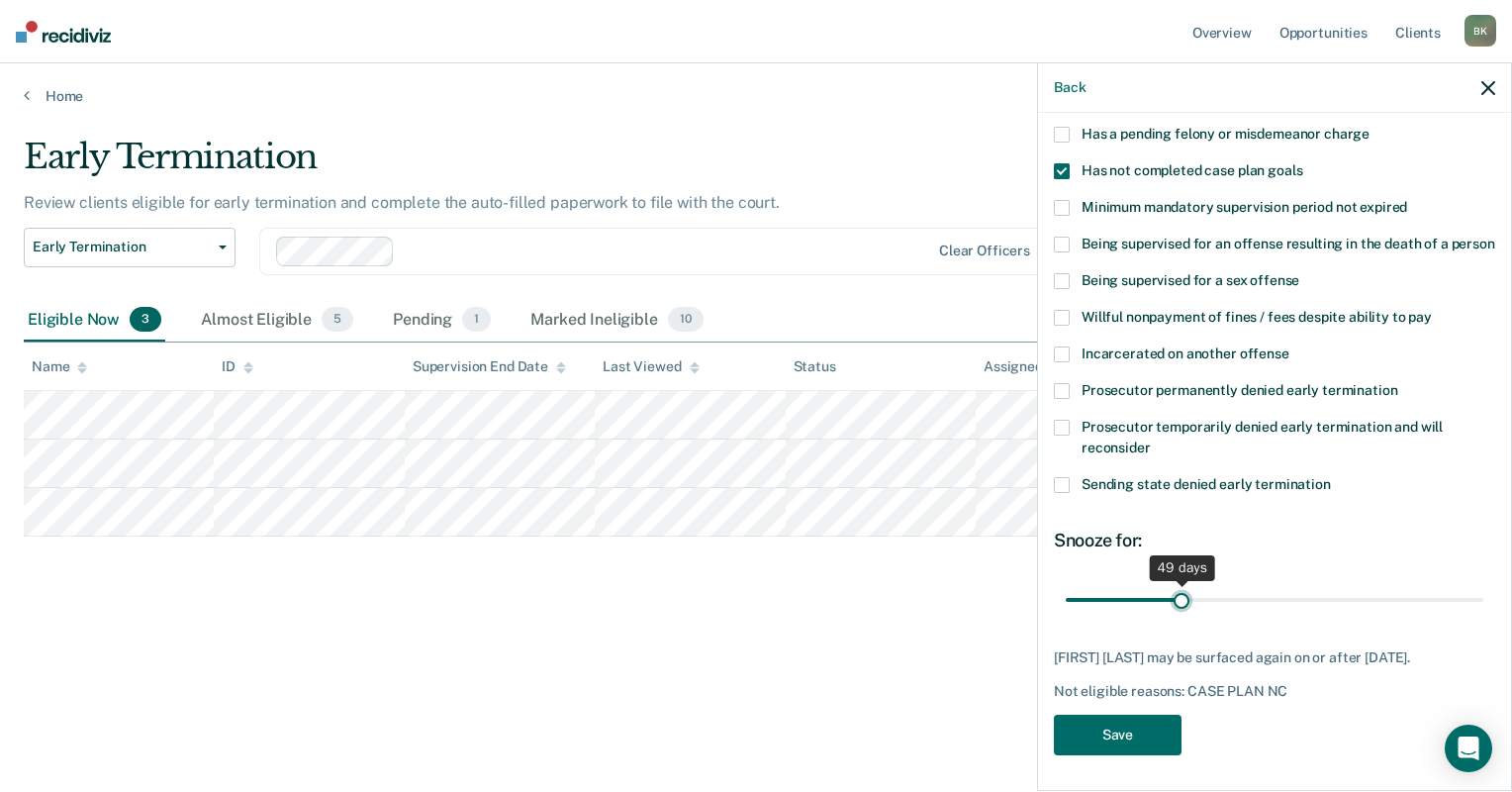 type on "49" 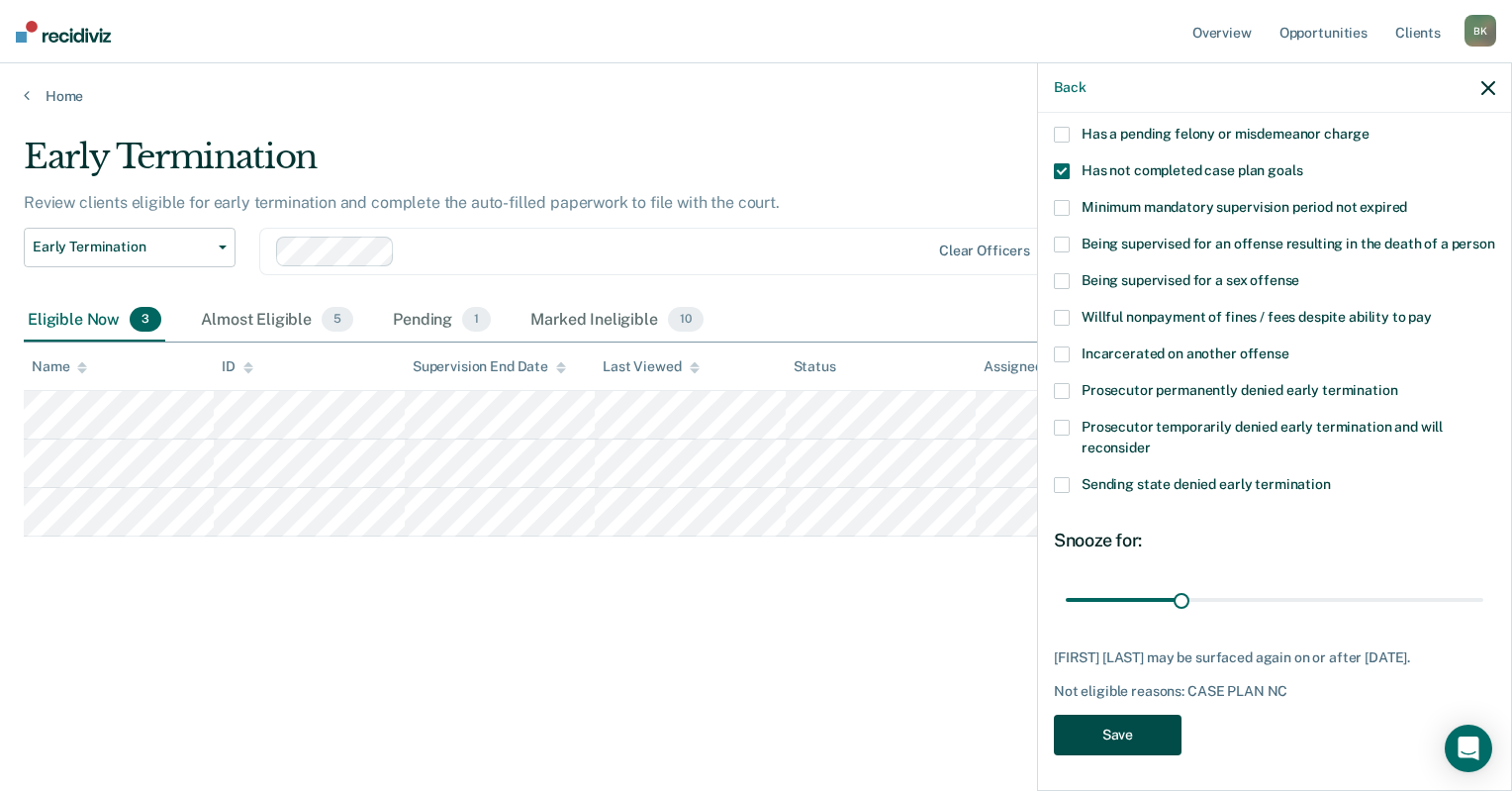 click on "Save" at bounding box center (1117, 735) 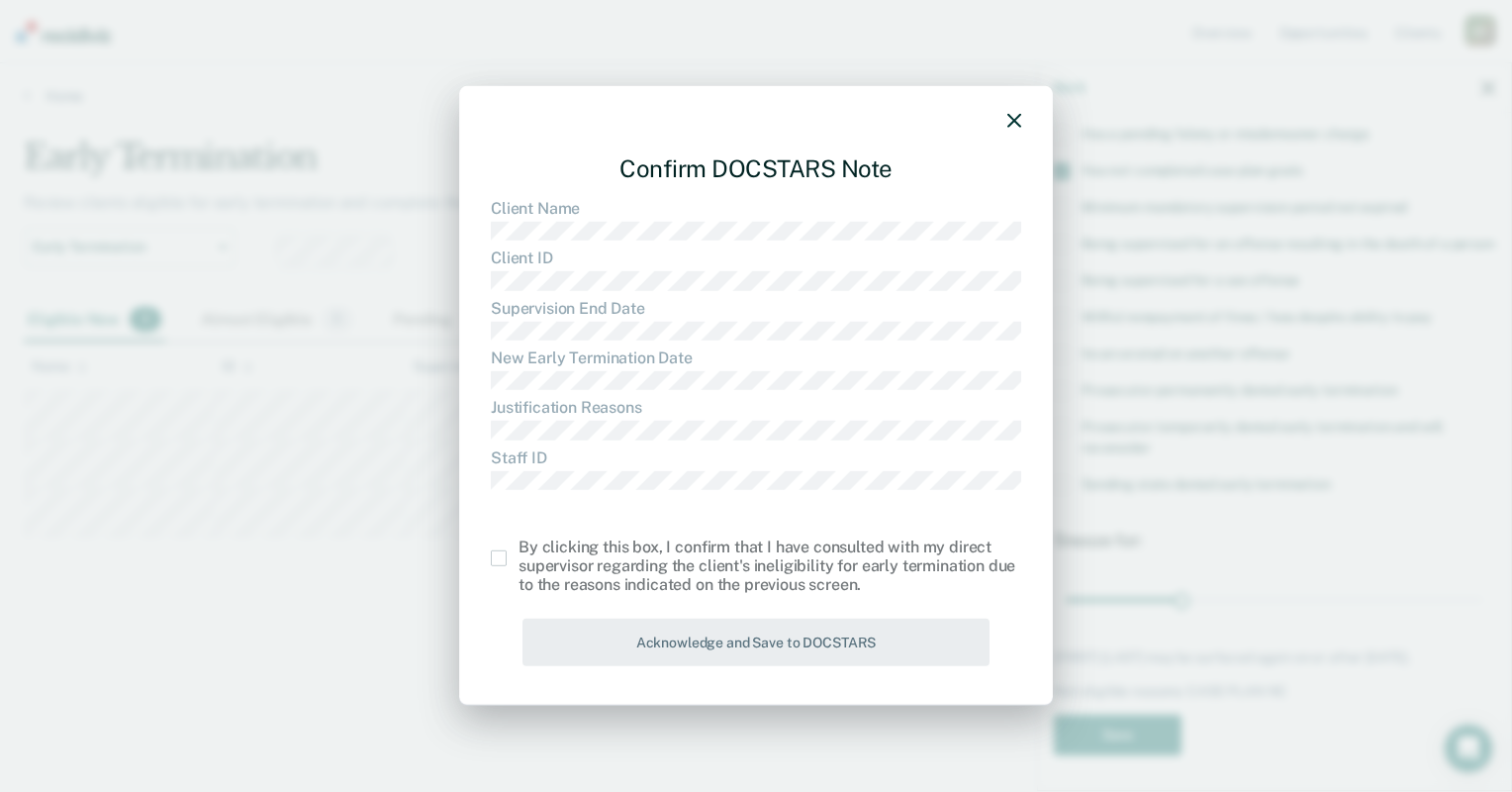 click at bounding box center (499, 558) 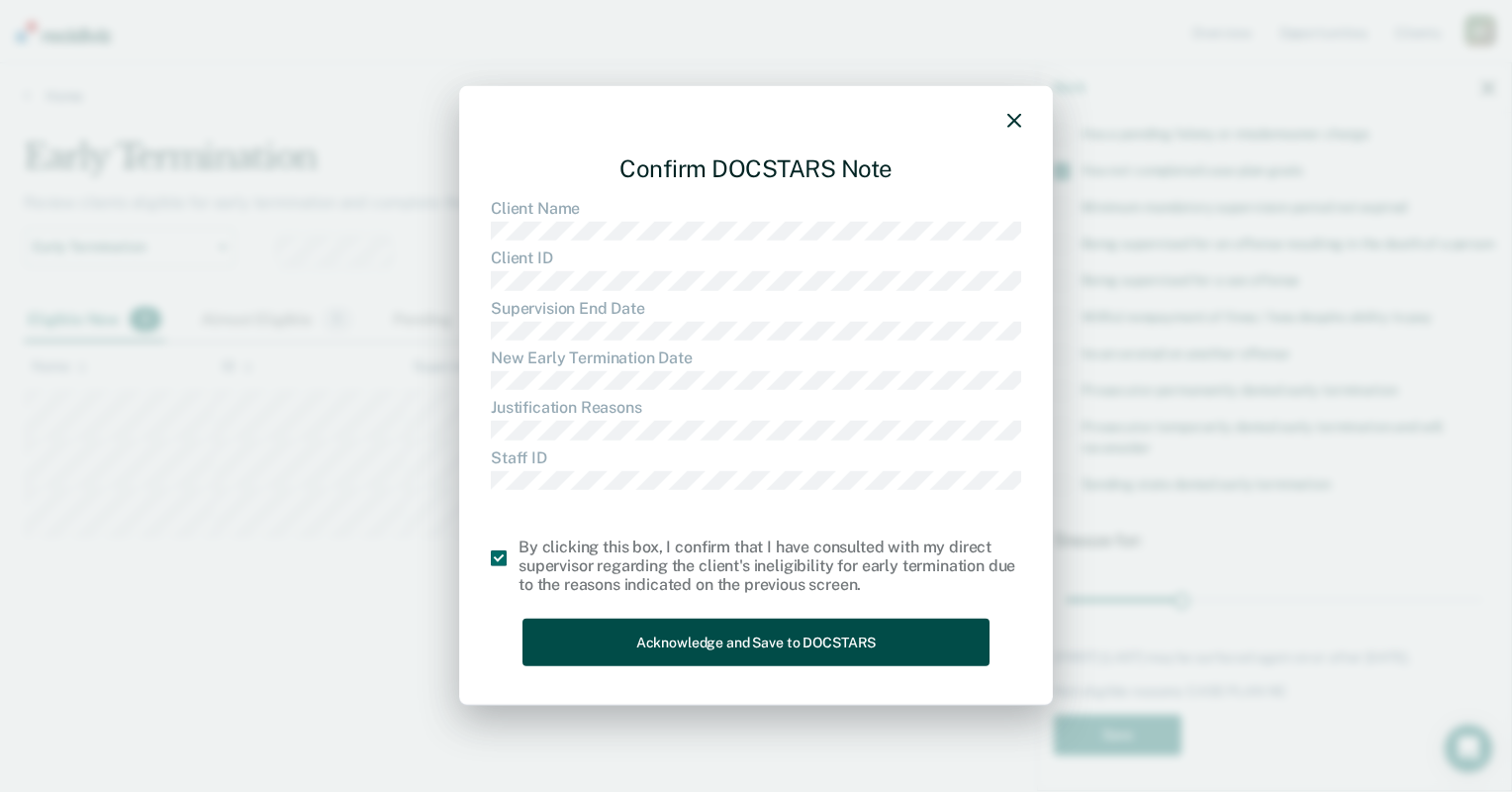 click on "Acknowledge and Save to DOCSTARS" at bounding box center (756, 642) 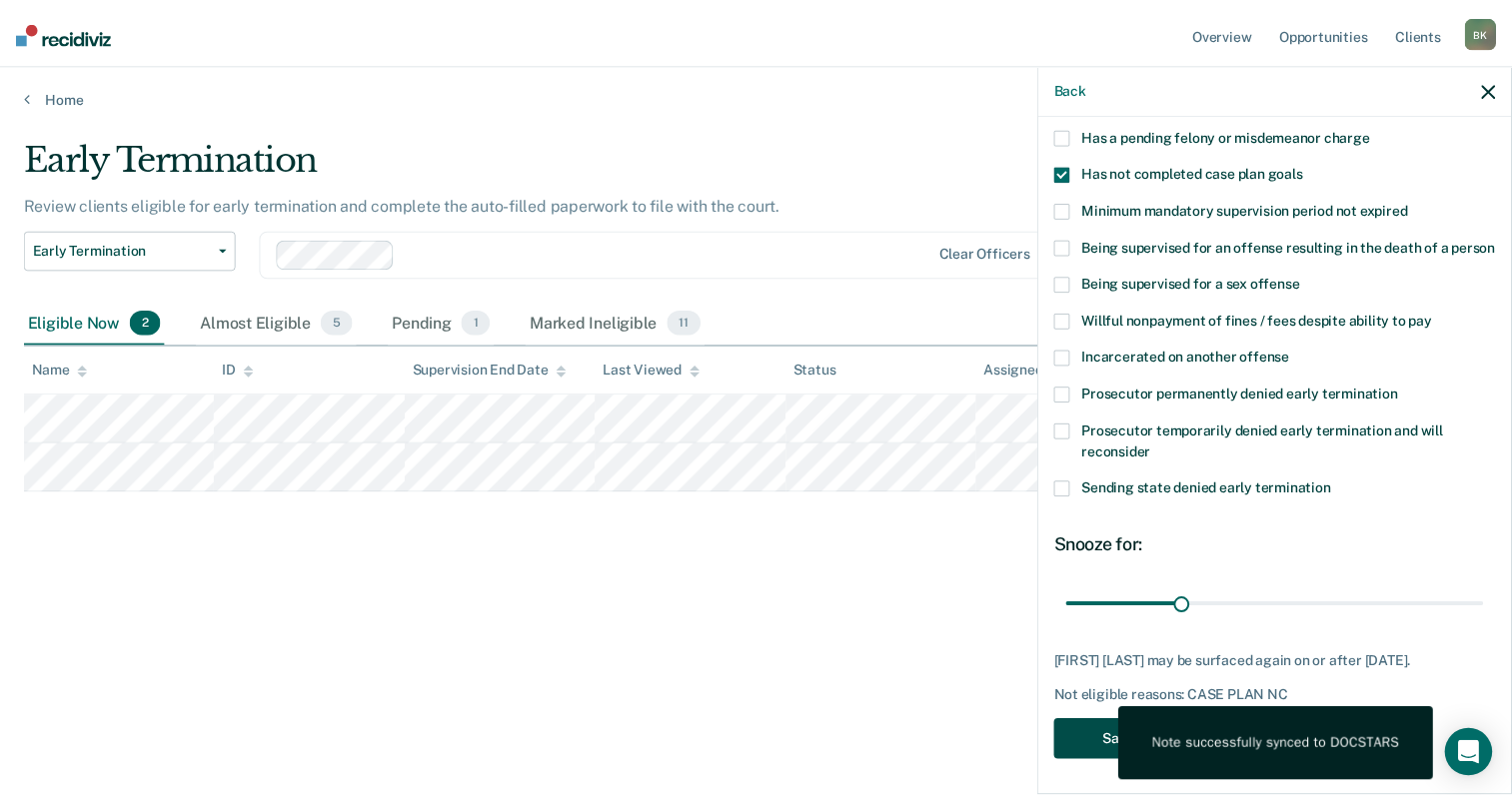 scroll, scrollTop: 178, scrollLeft: 0, axis: vertical 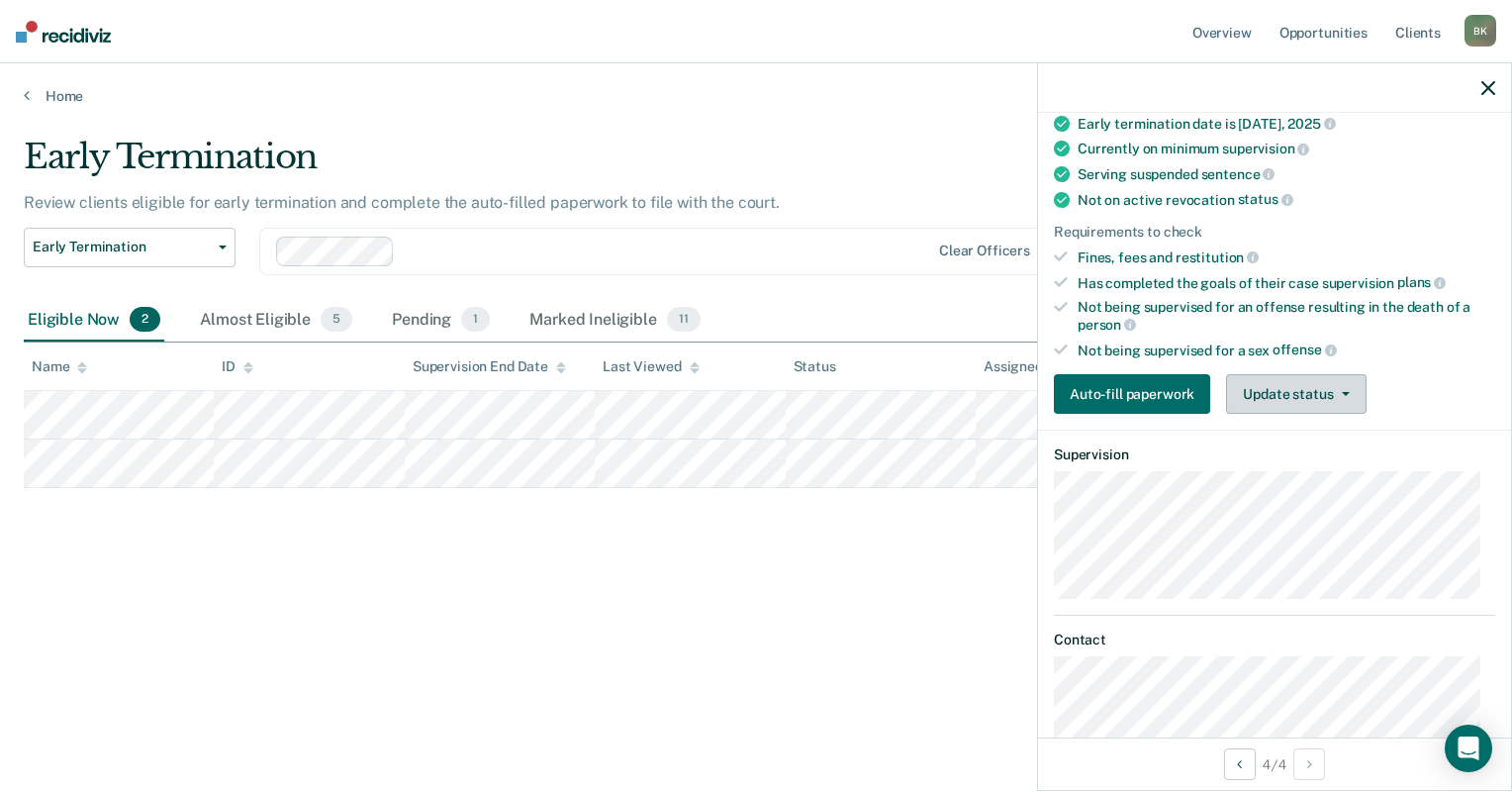 click on "Update status" at bounding box center [1295, 394] 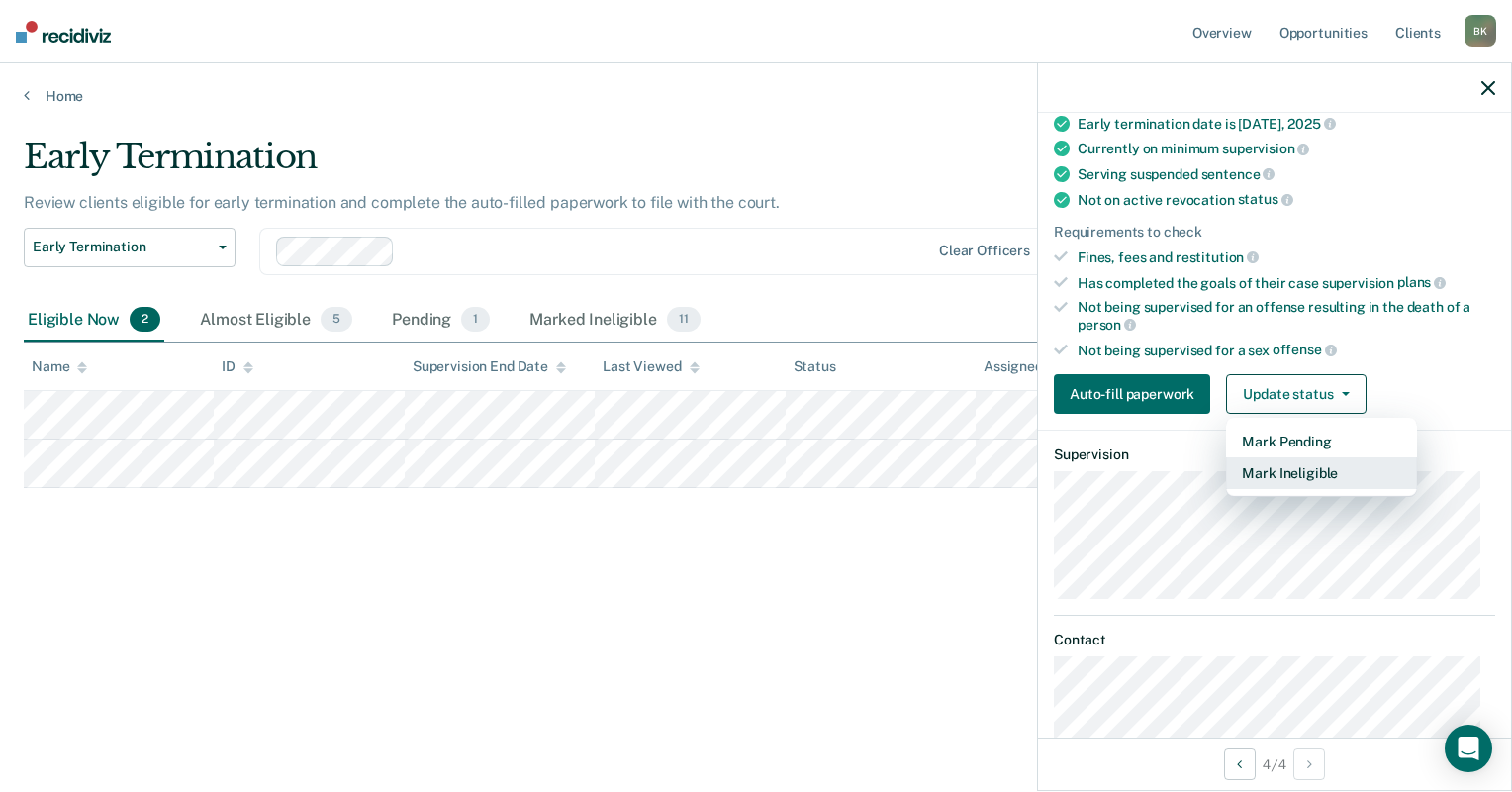 click on "Mark Ineligible" at bounding box center [1321, 473] 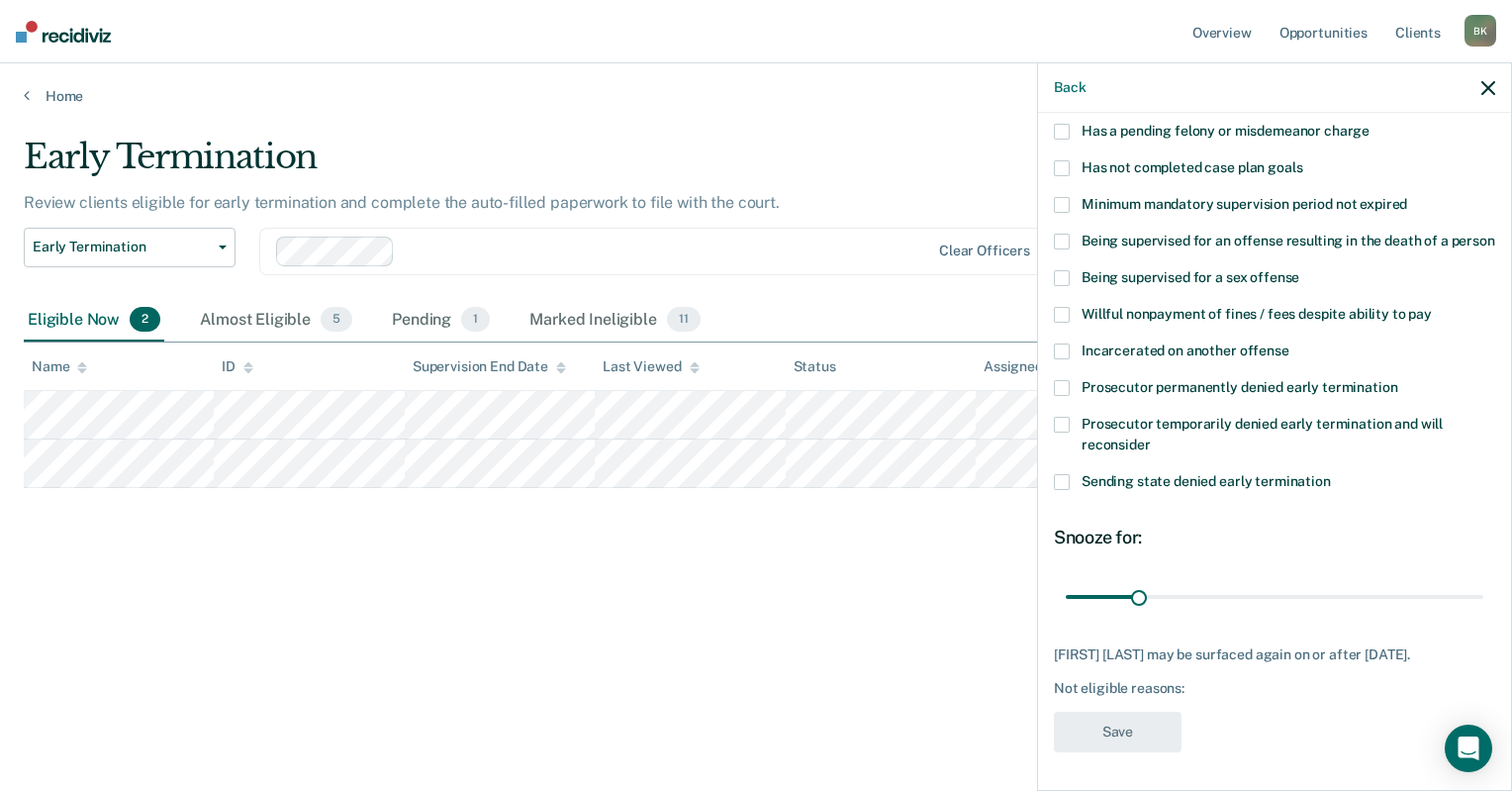 click at bounding box center [1062, 315] 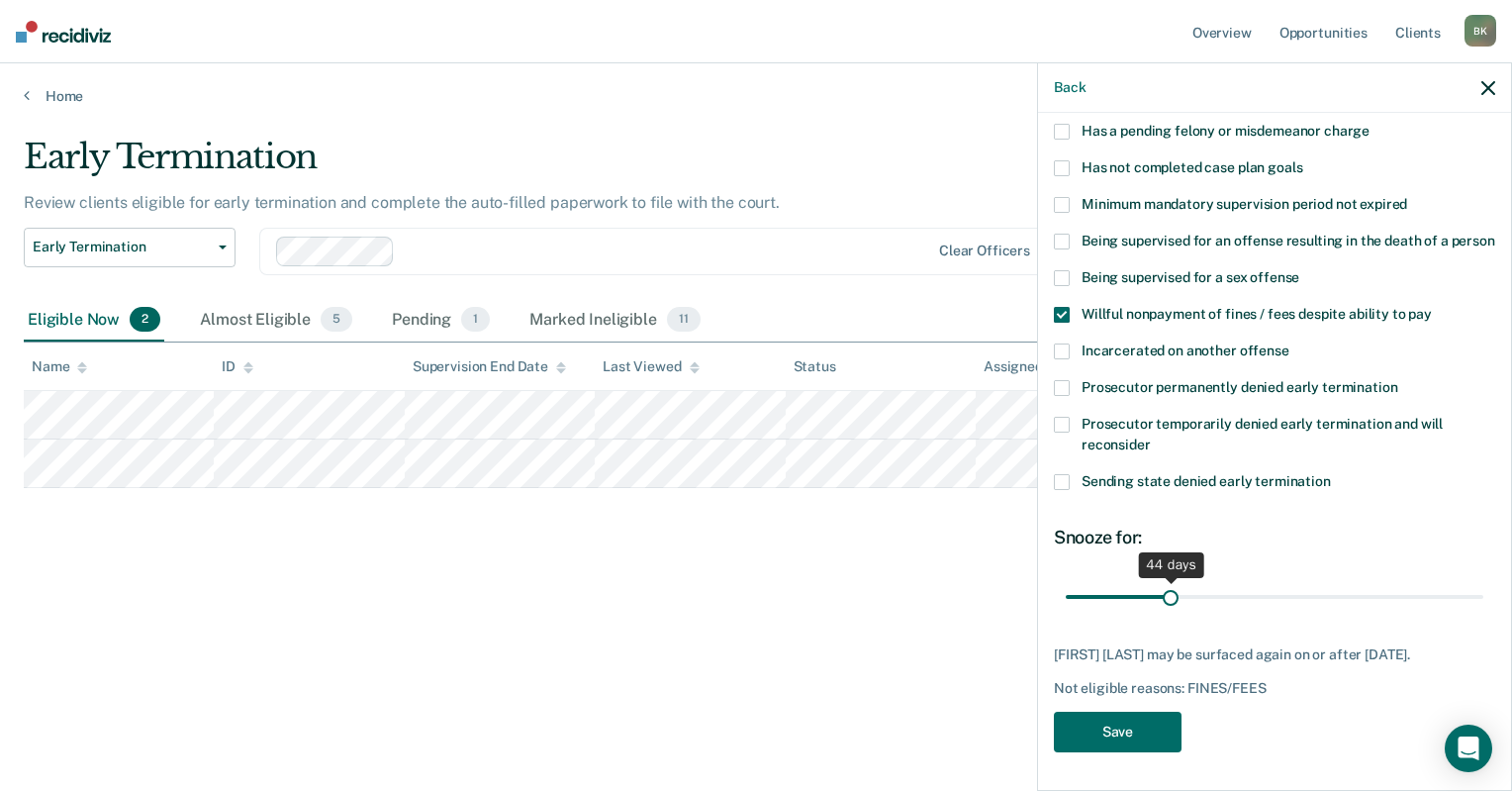 drag, startPoint x: 1138, startPoint y: 615, endPoint x: 1167, endPoint y: 618, distance: 29.15476 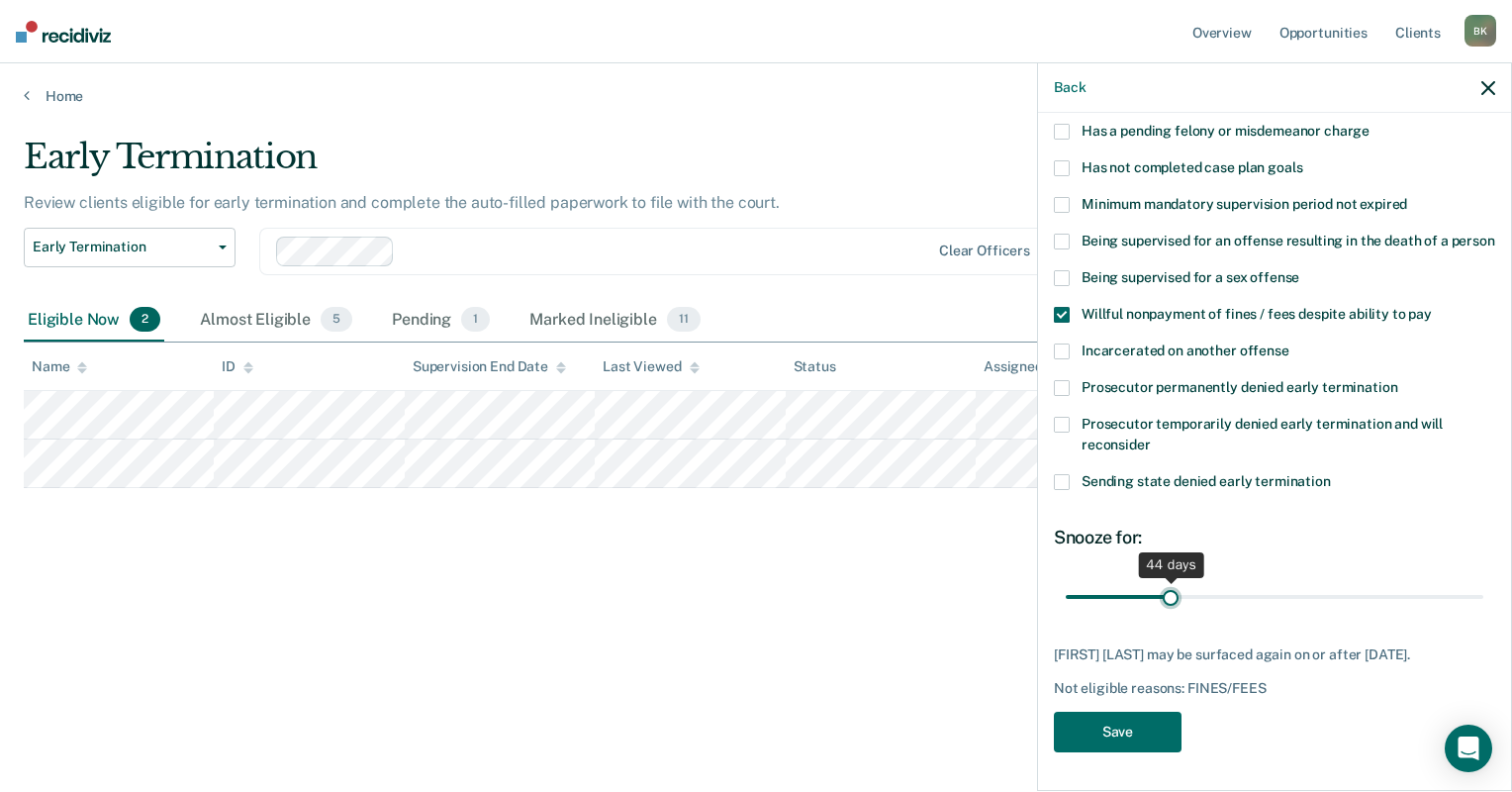 type on "44" 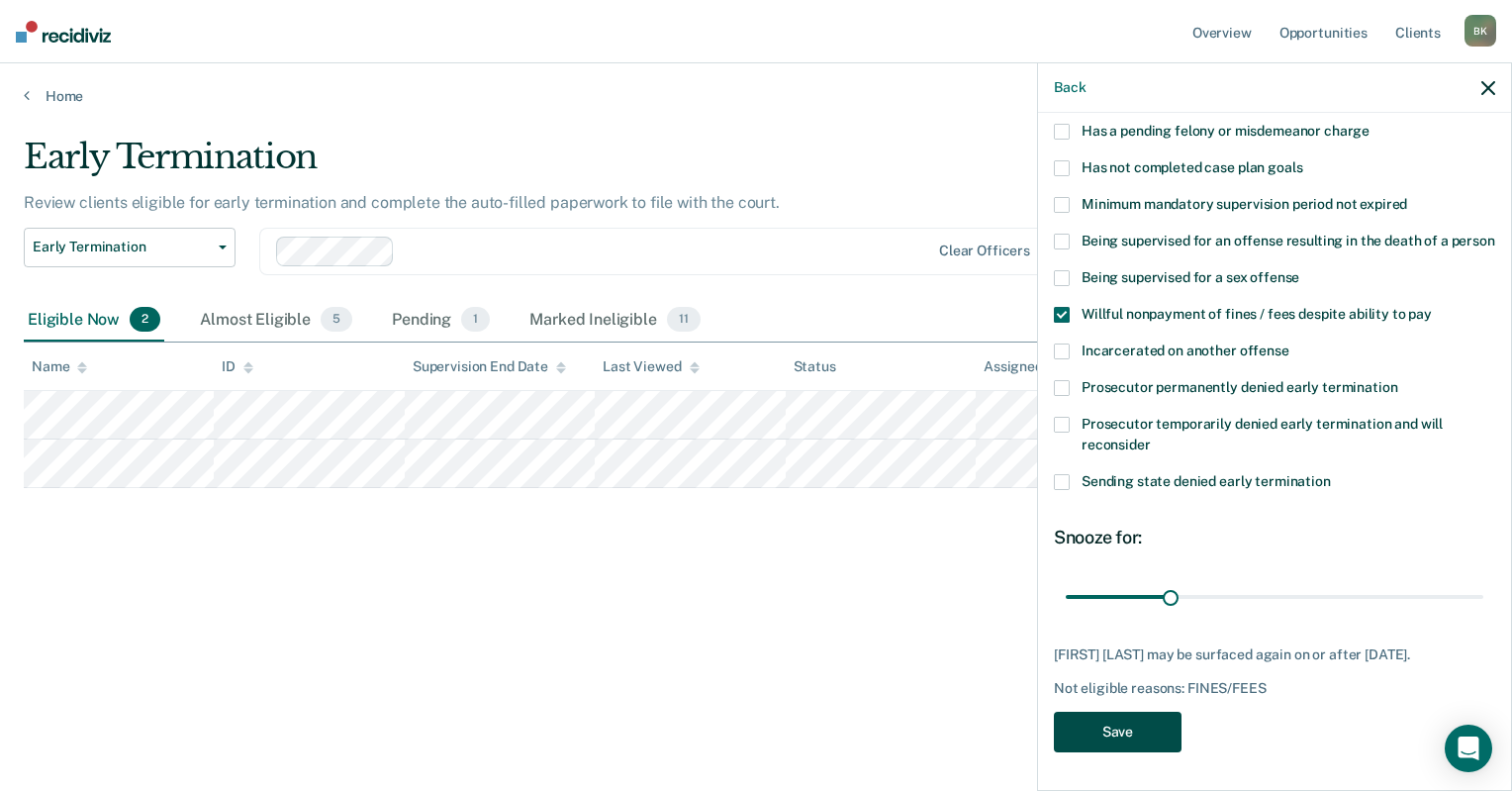 click on "Save" at bounding box center (1117, 732) 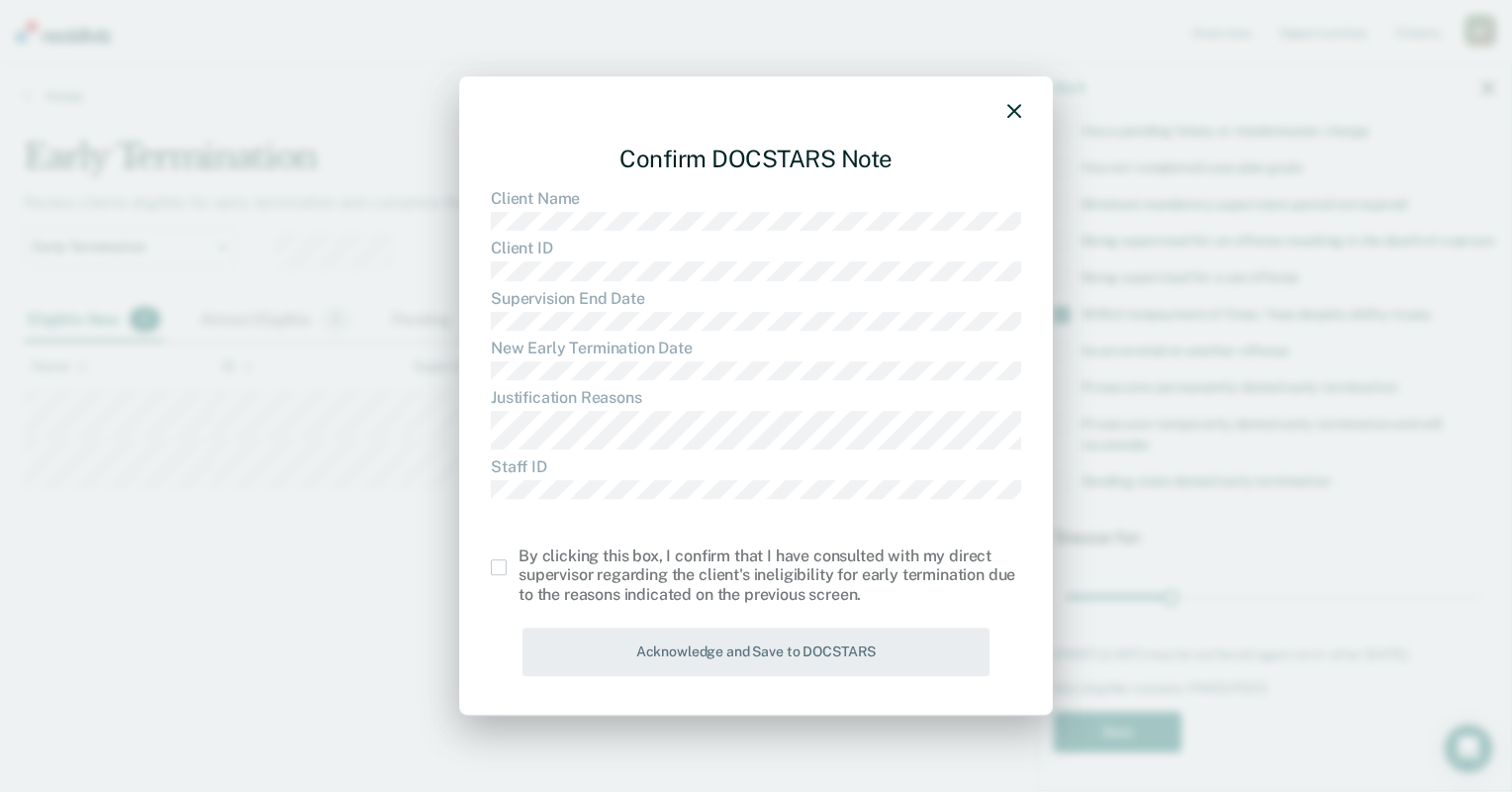 click at bounding box center (499, 567) 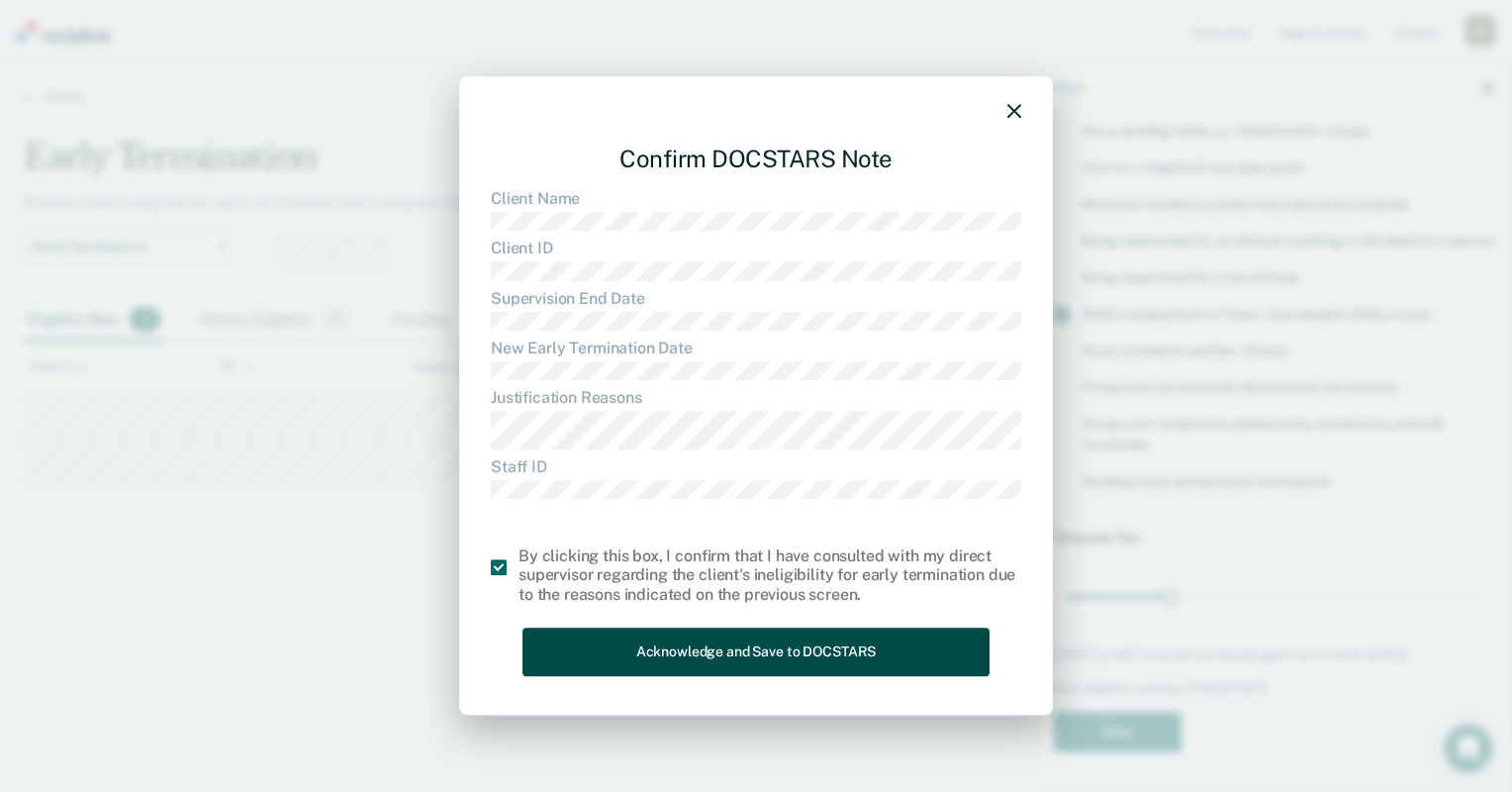 click on "Acknowledge and Save to DOCSTARS" at bounding box center (756, 651) 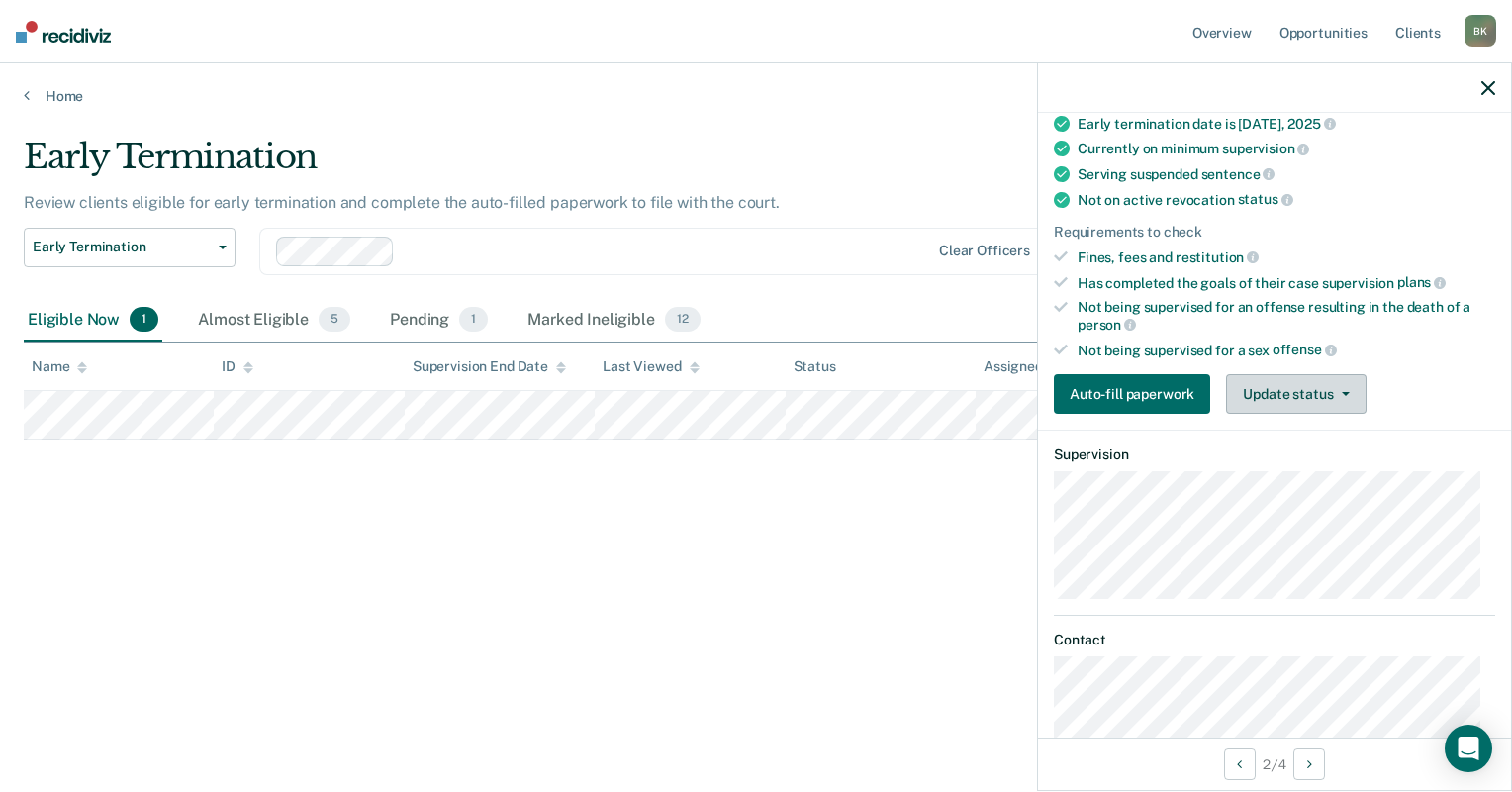 click on "Update status" at bounding box center (1295, 394) 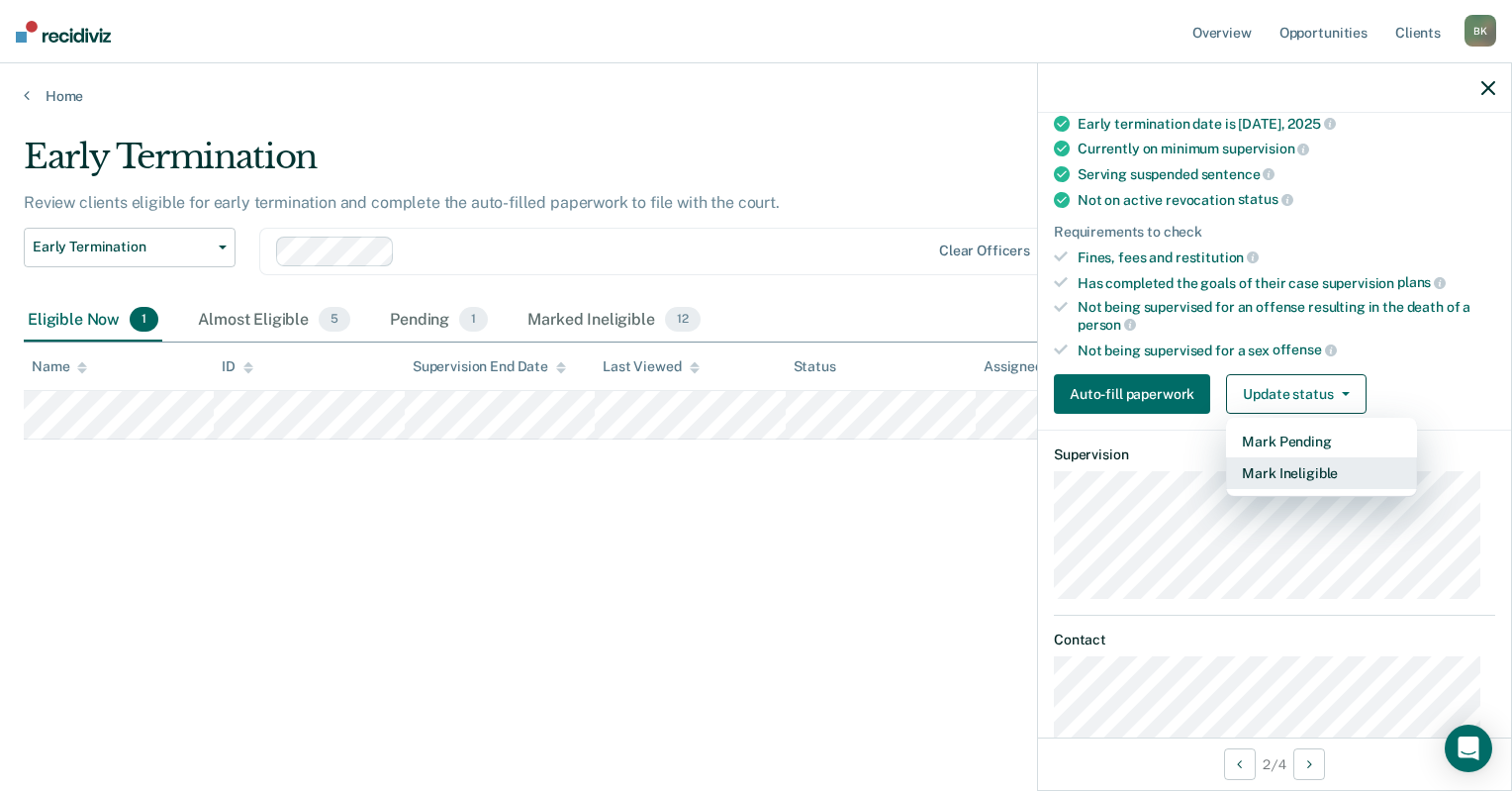 click on "Mark Ineligible" at bounding box center (1321, 473) 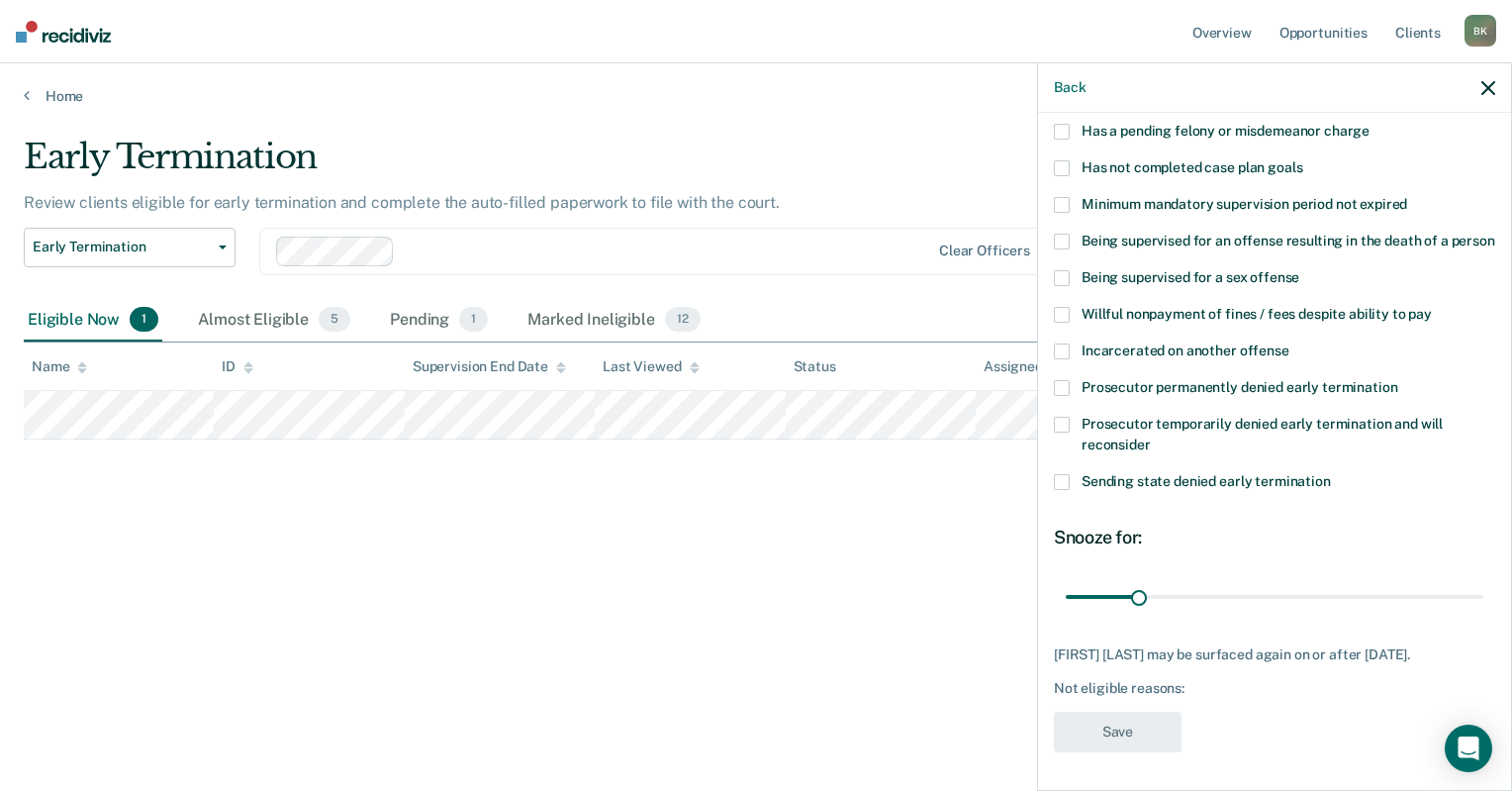 click at bounding box center (1062, 168) 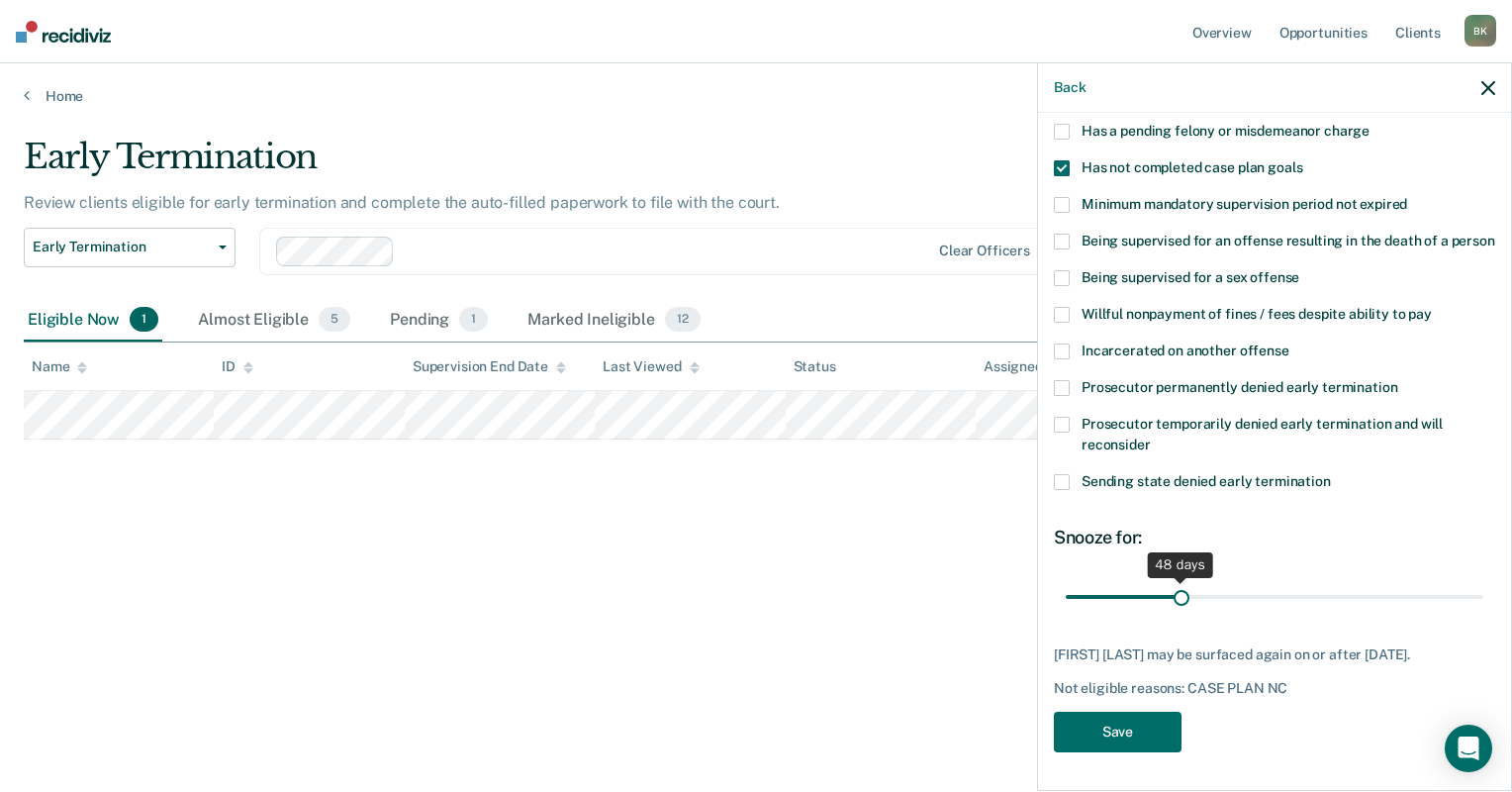 drag, startPoint x: 1133, startPoint y: 622, endPoint x: 1178, endPoint y: 618, distance: 45.17743 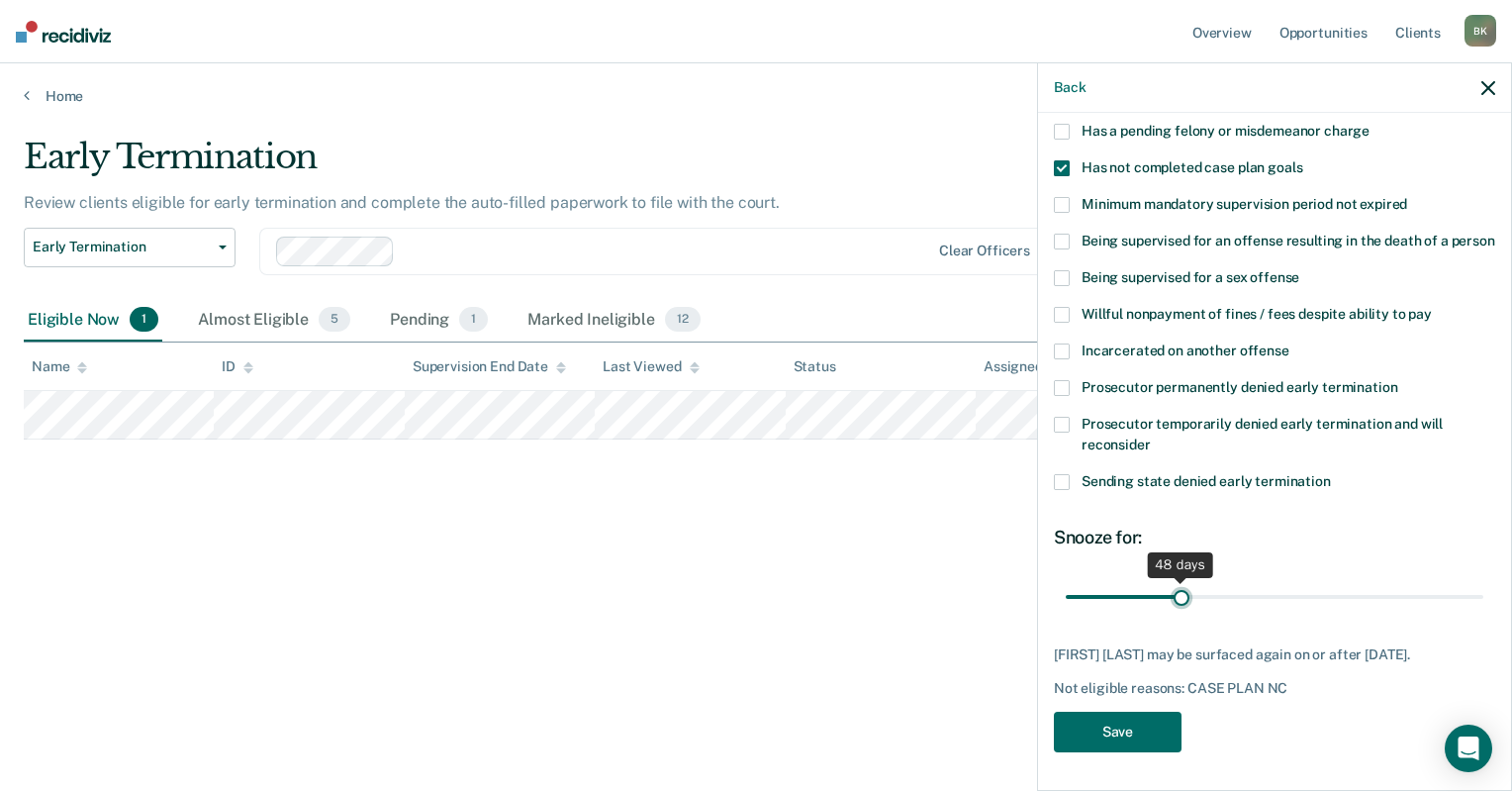 type on "49" 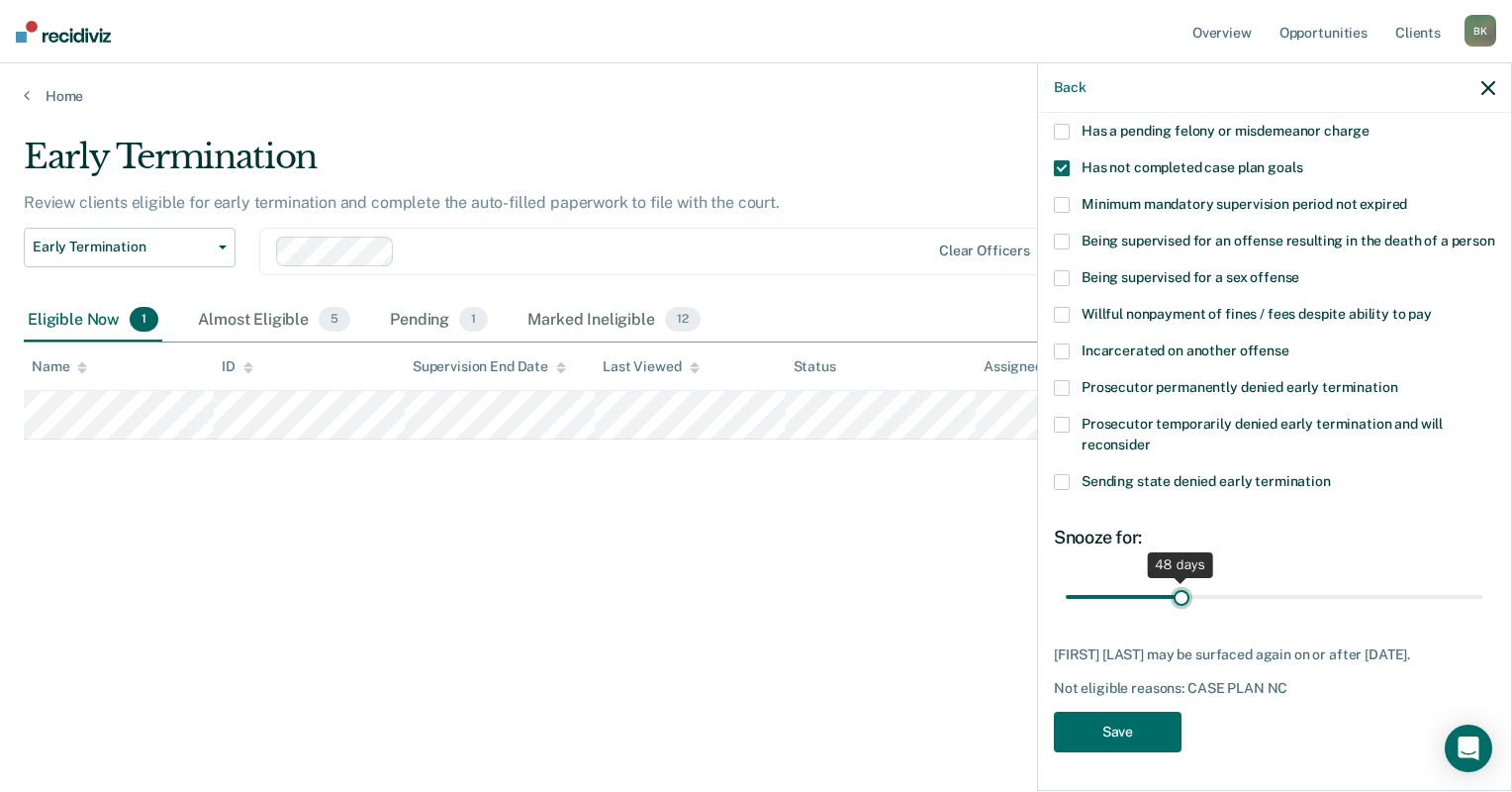 click at bounding box center (1275, 597) 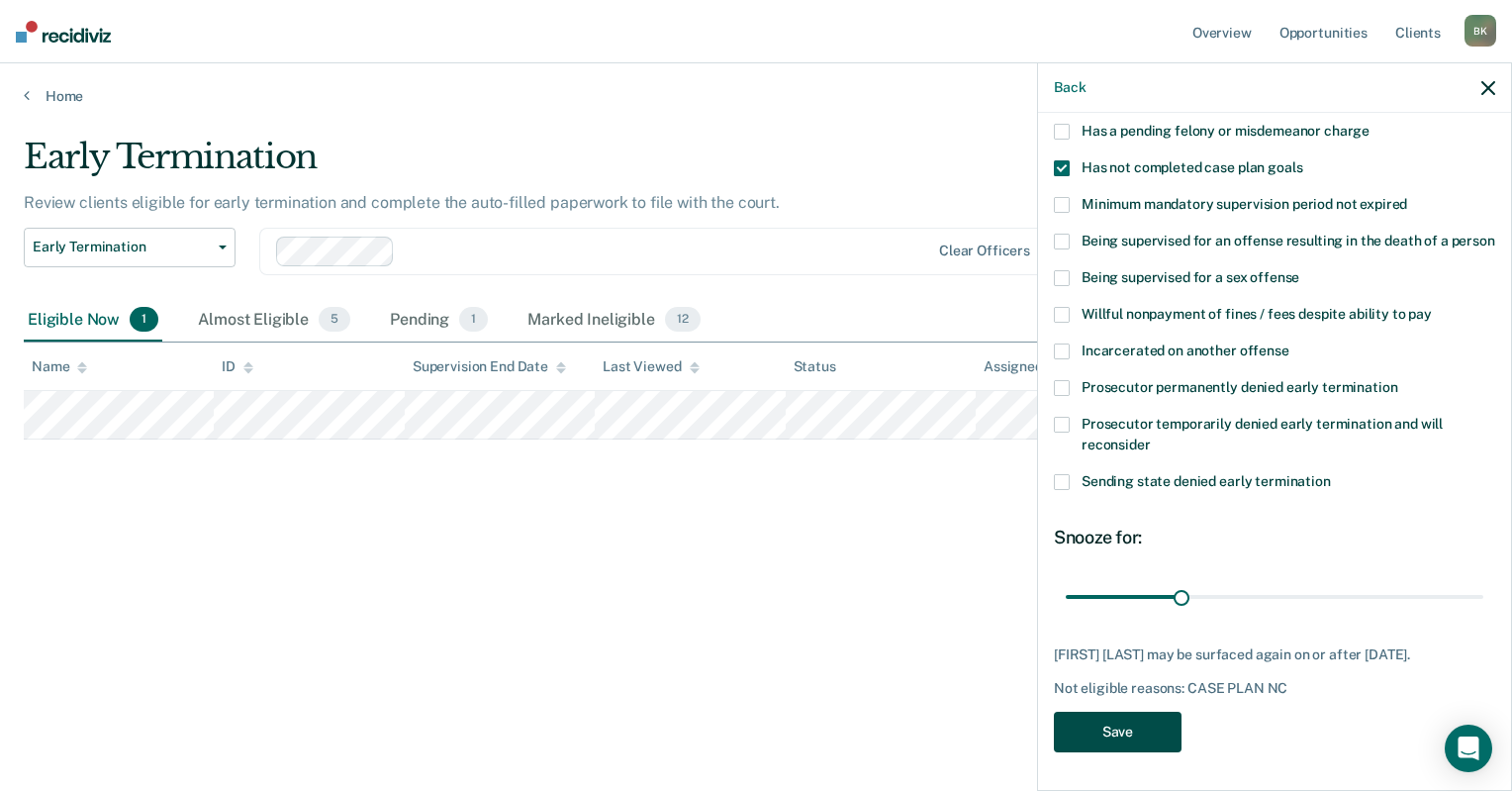 click on "Save" at bounding box center (1117, 732) 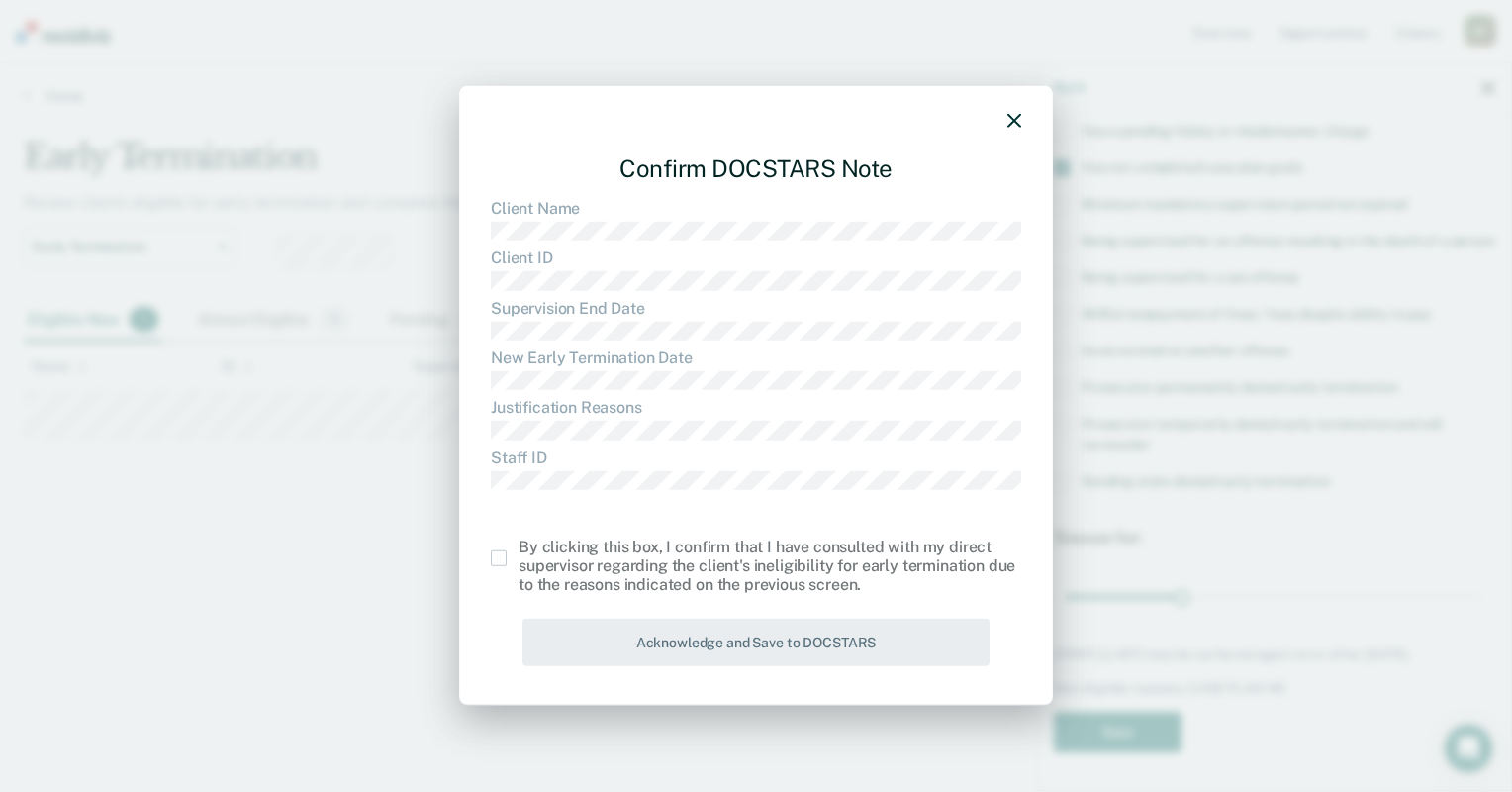click at bounding box center (499, 558) 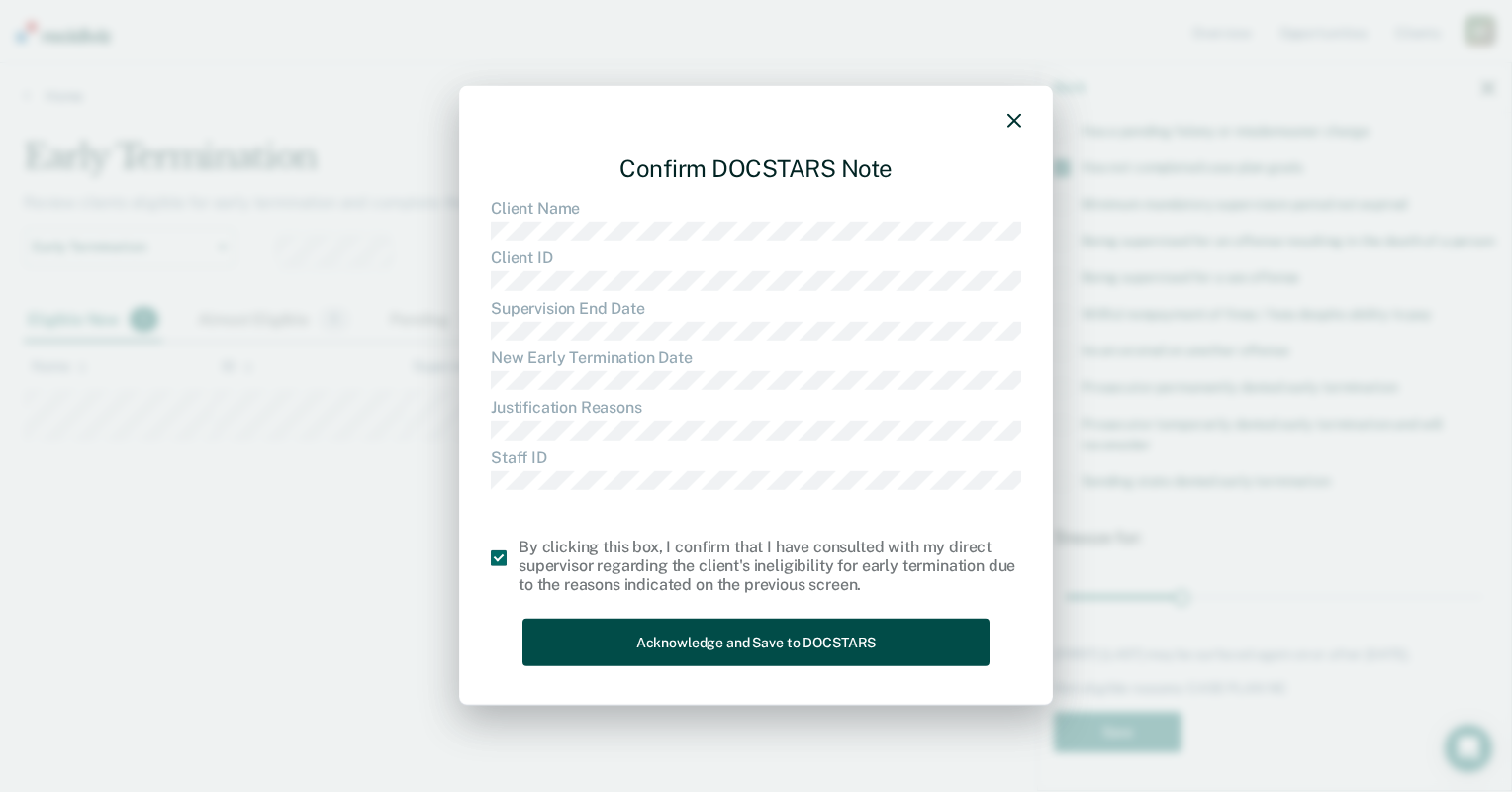 click on "Acknowledge and Save to DOCSTARS" at bounding box center [756, 642] 